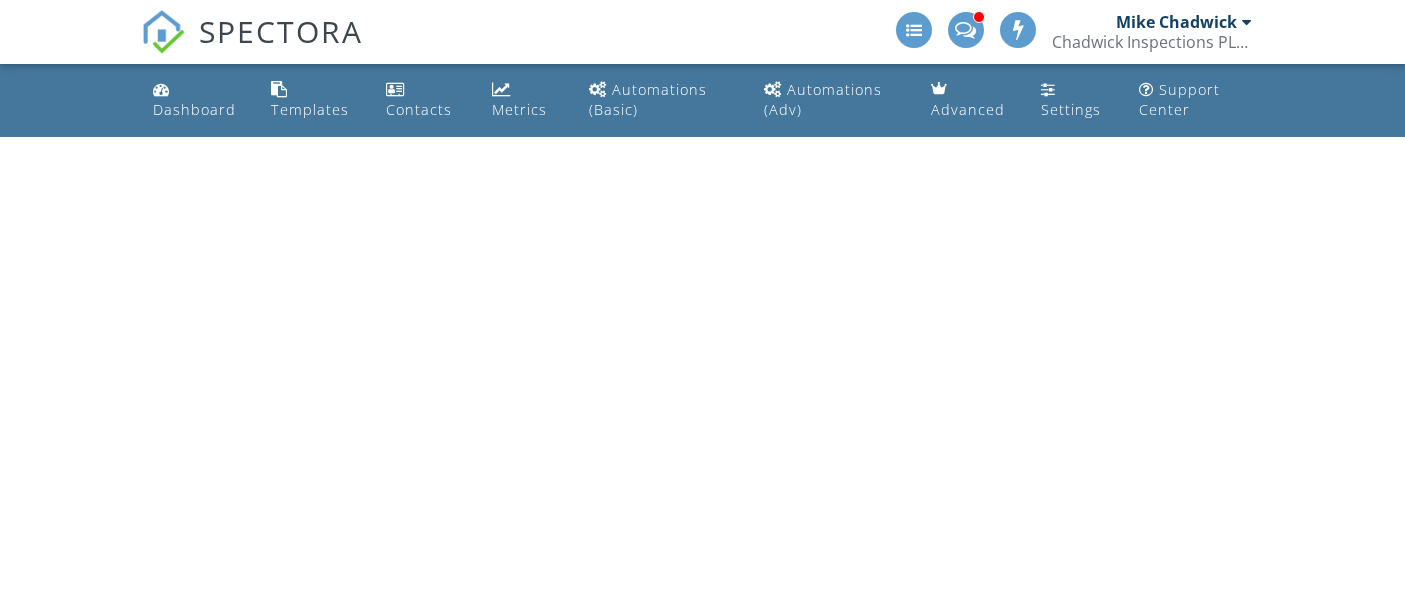 scroll, scrollTop: 0, scrollLeft: 0, axis: both 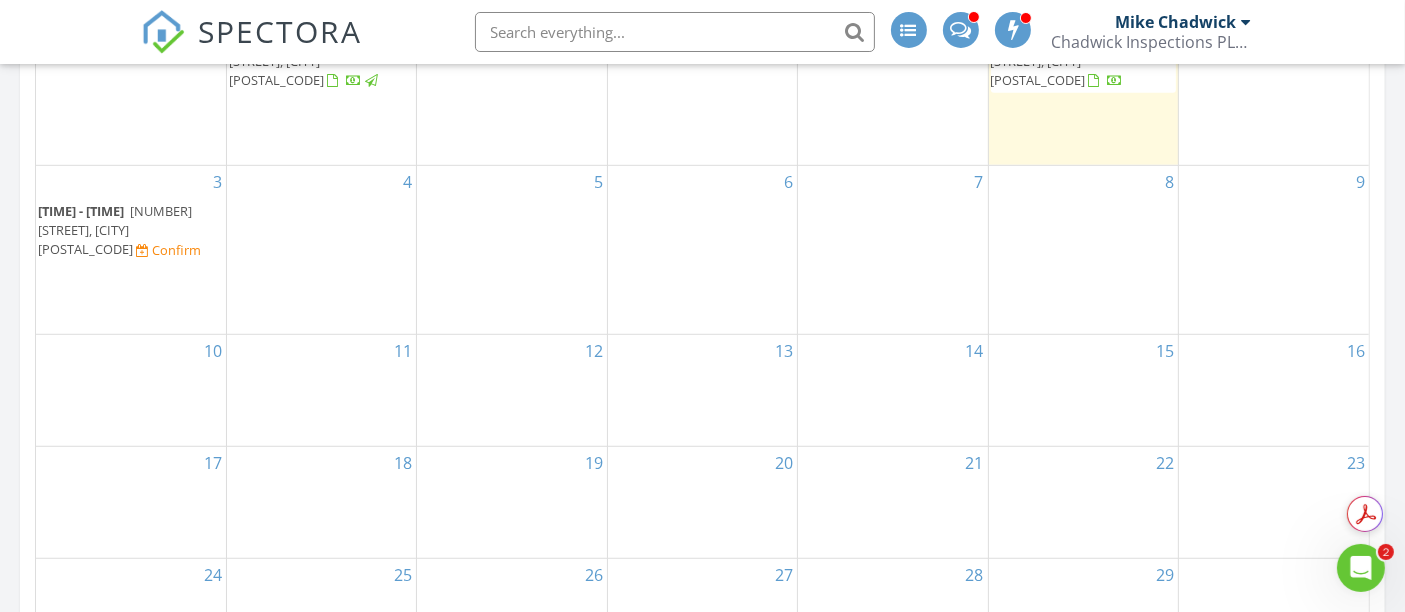 click on "[TIME] - [TIME]" at bounding box center (81, 211) 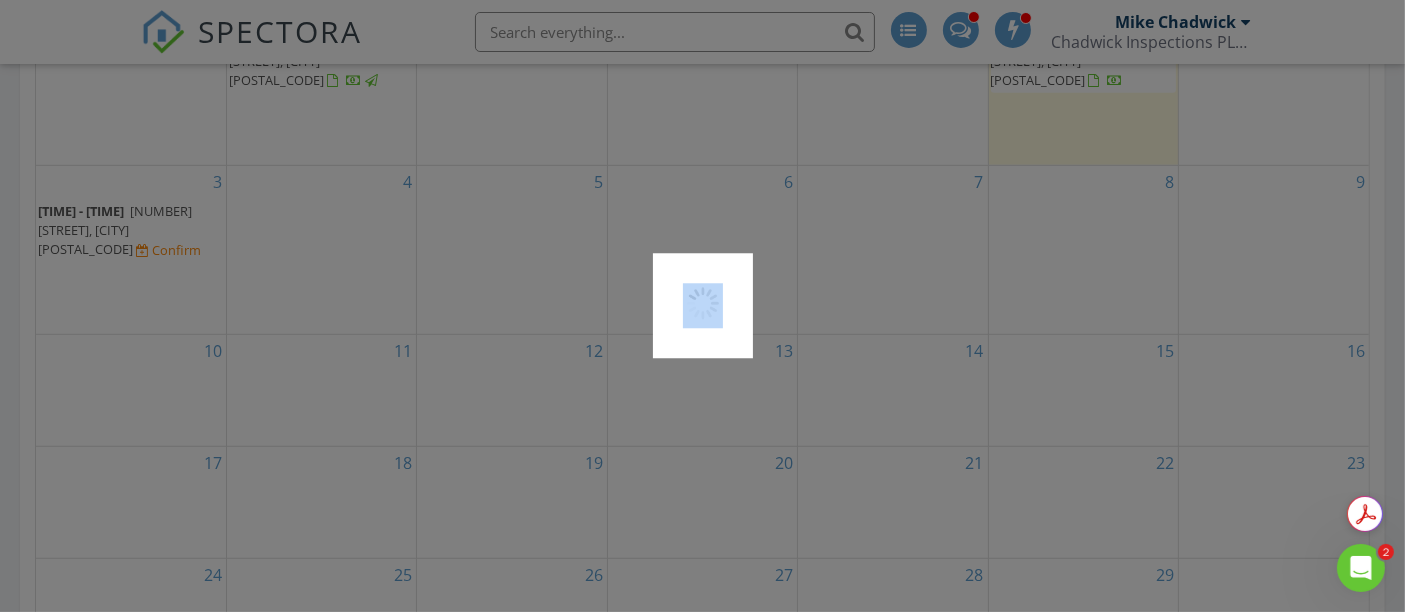 click at bounding box center [702, 306] 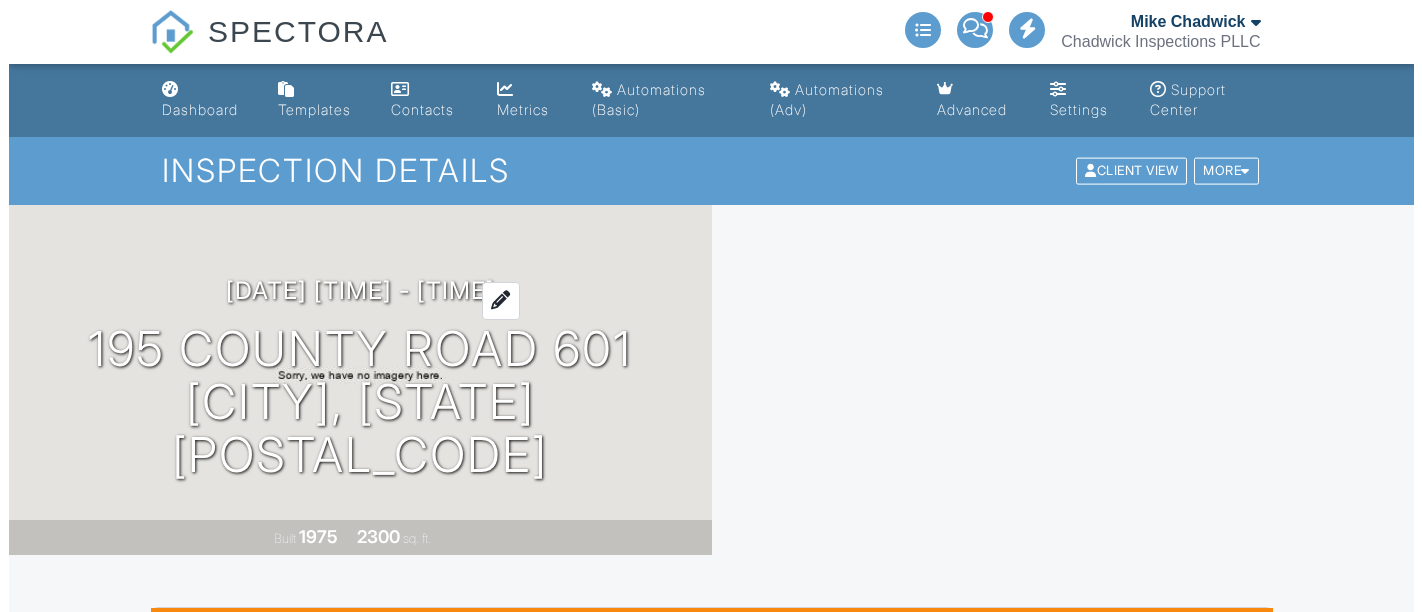 scroll, scrollTop: 0, scrollLeft: 0, axis: both 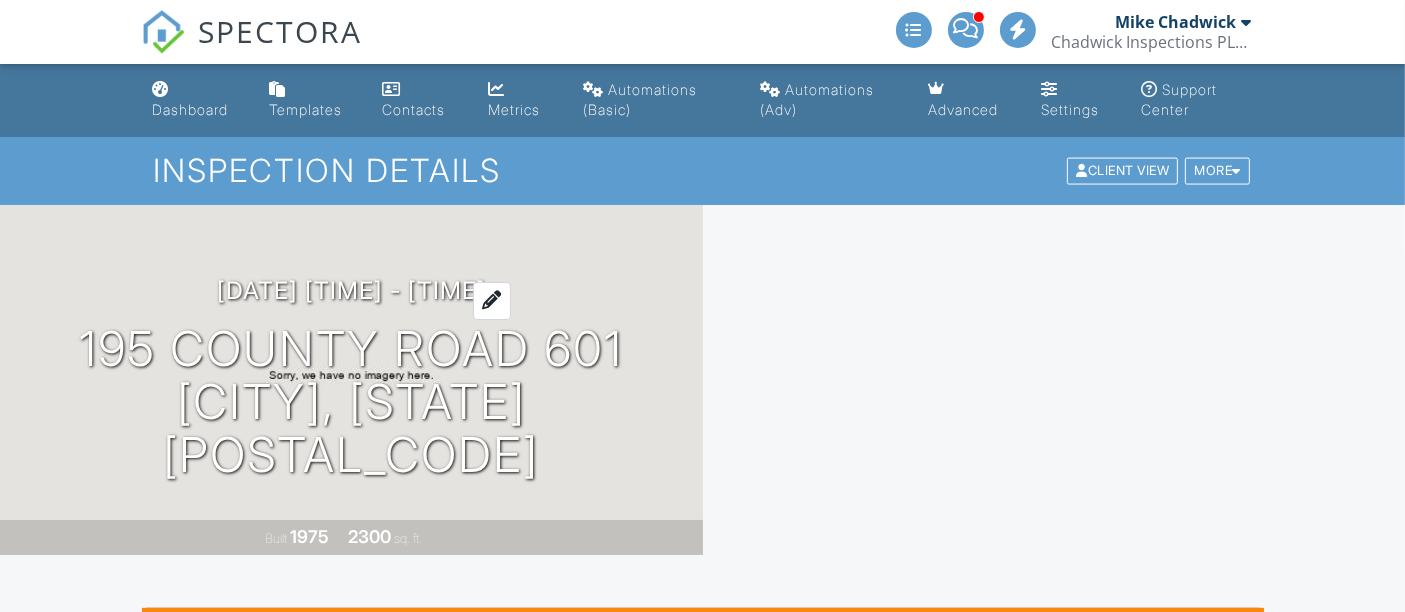 click on "[DATE] [TIME]
- [TIME]" at bounding box center [351, 290] 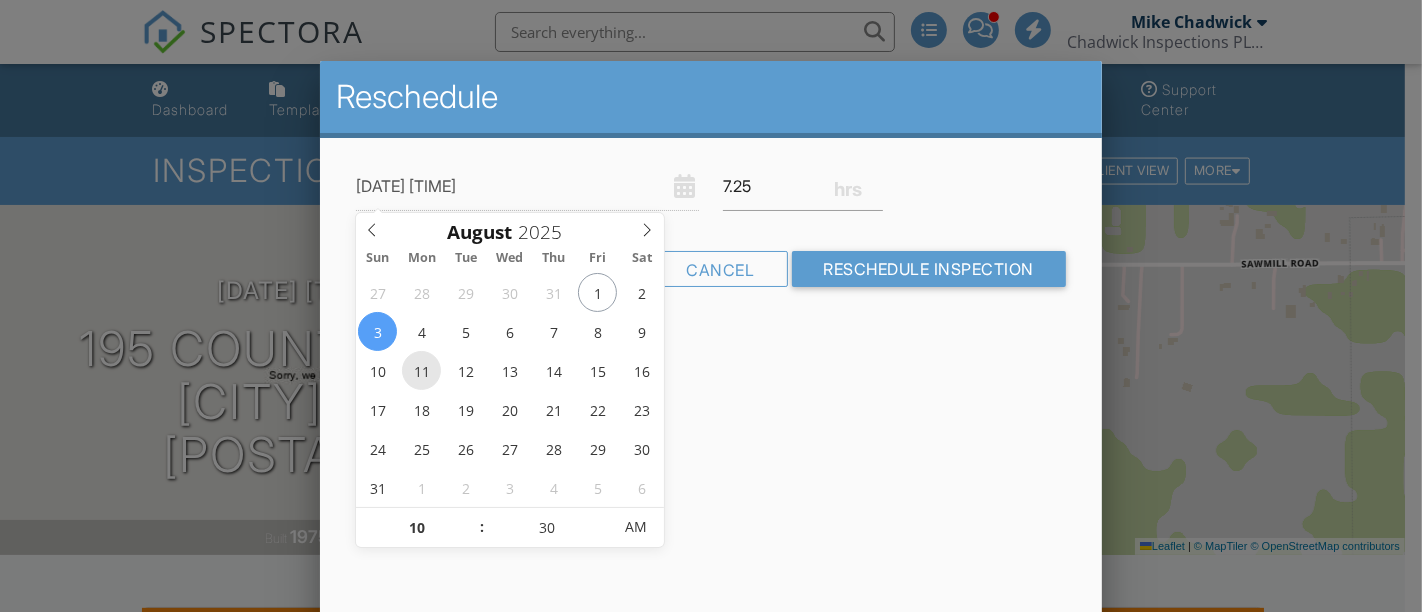 type on "[DATE] [TIME]" 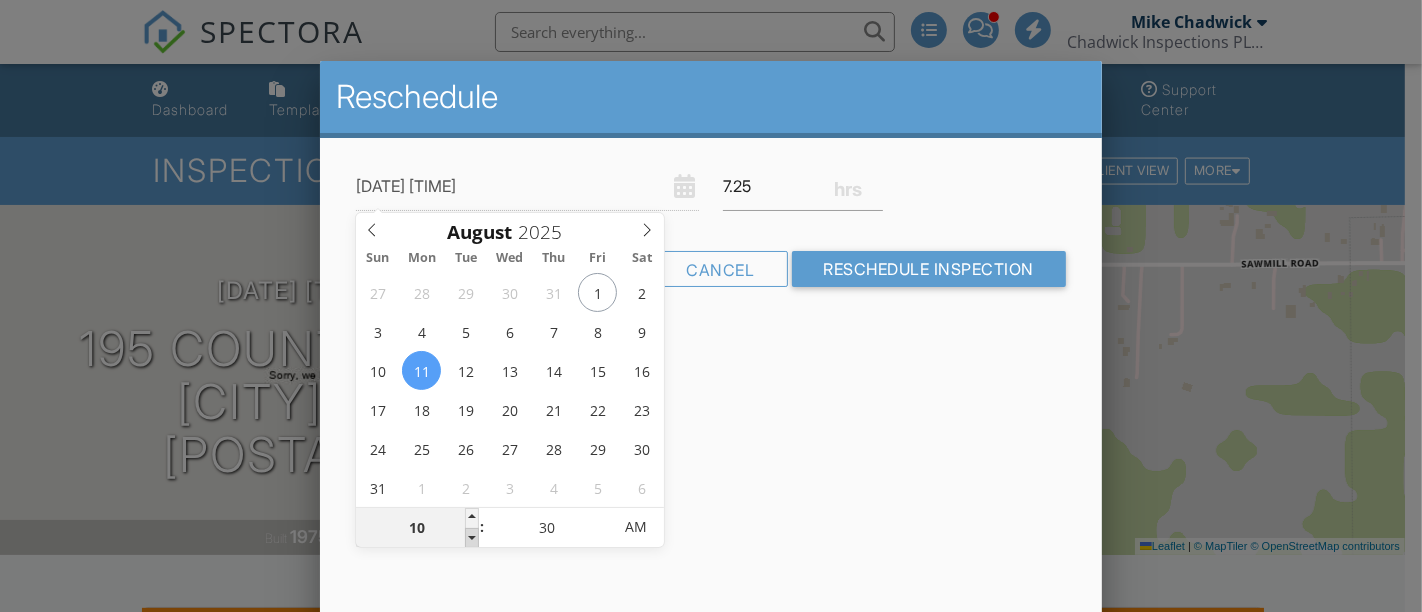 type on "09" 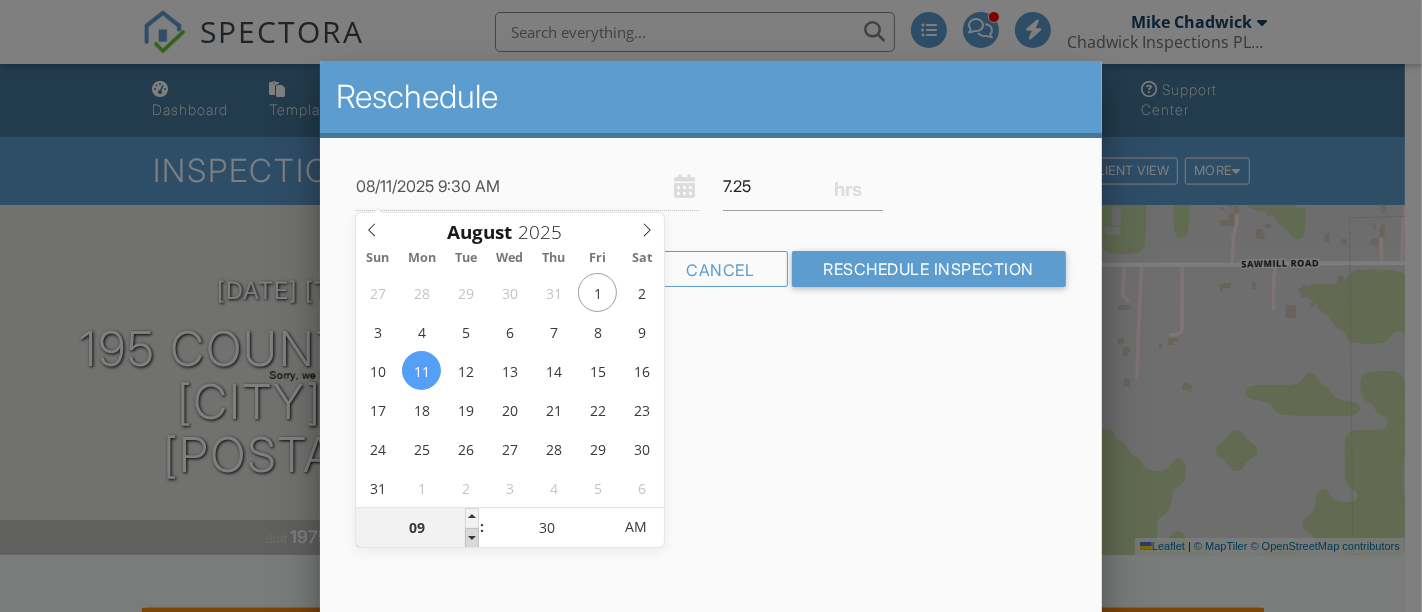 click at bounding box center (472, 538) 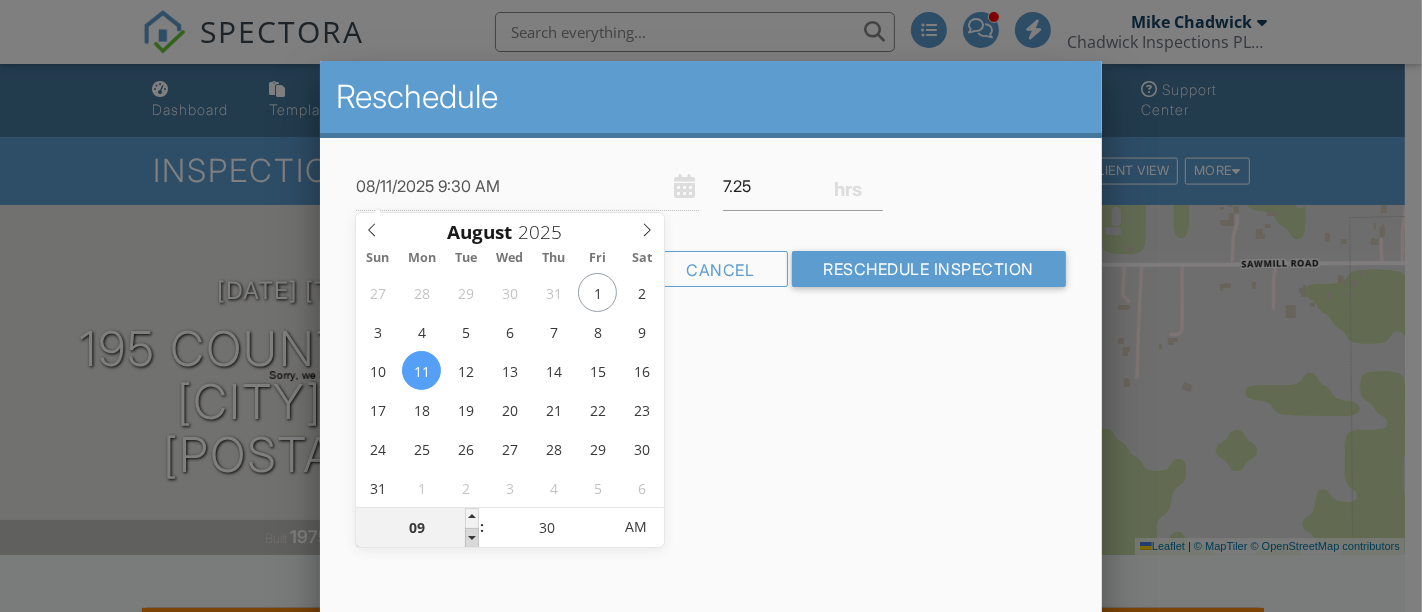 click at bounding box center [472, 538] 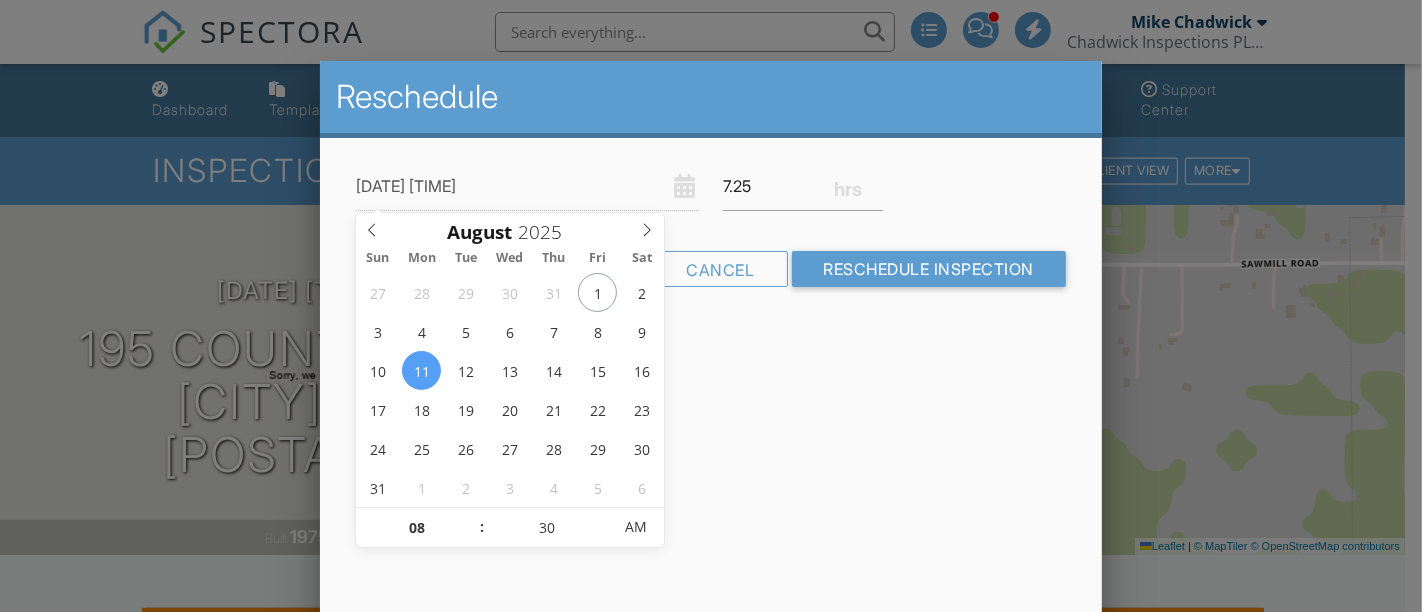 click on "Reschedule
08/11/2025 8:30 AM
7.25
Warning: this date/time is in the past.
Cancel
Reschedule Inspection" at bounding box center (711, 411) 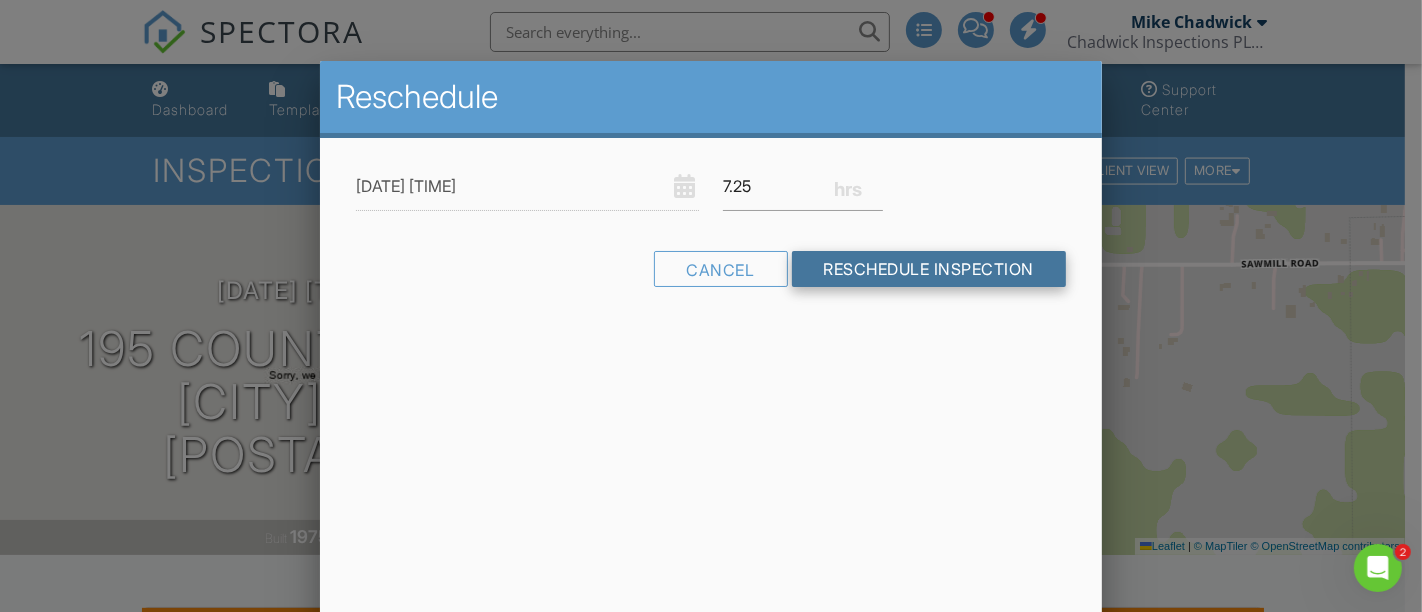 scroll, scrollTop: 0, scrollLeft: 0, axis: both 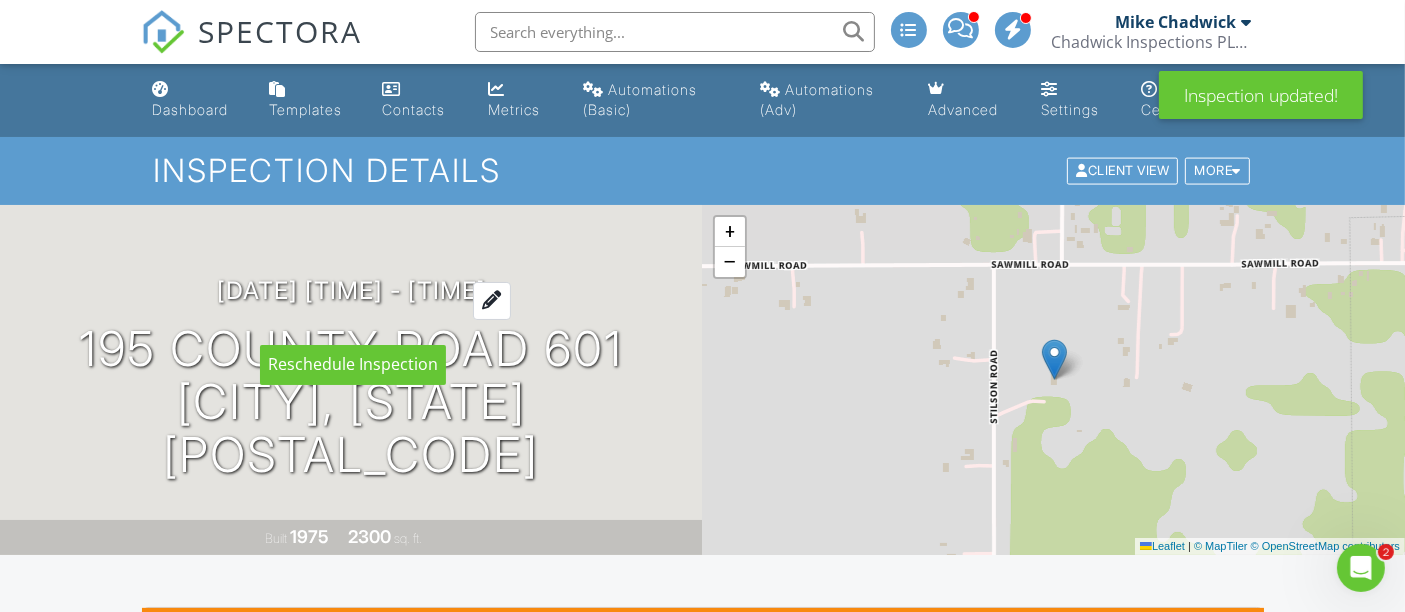click at bounding box center [492, 300] 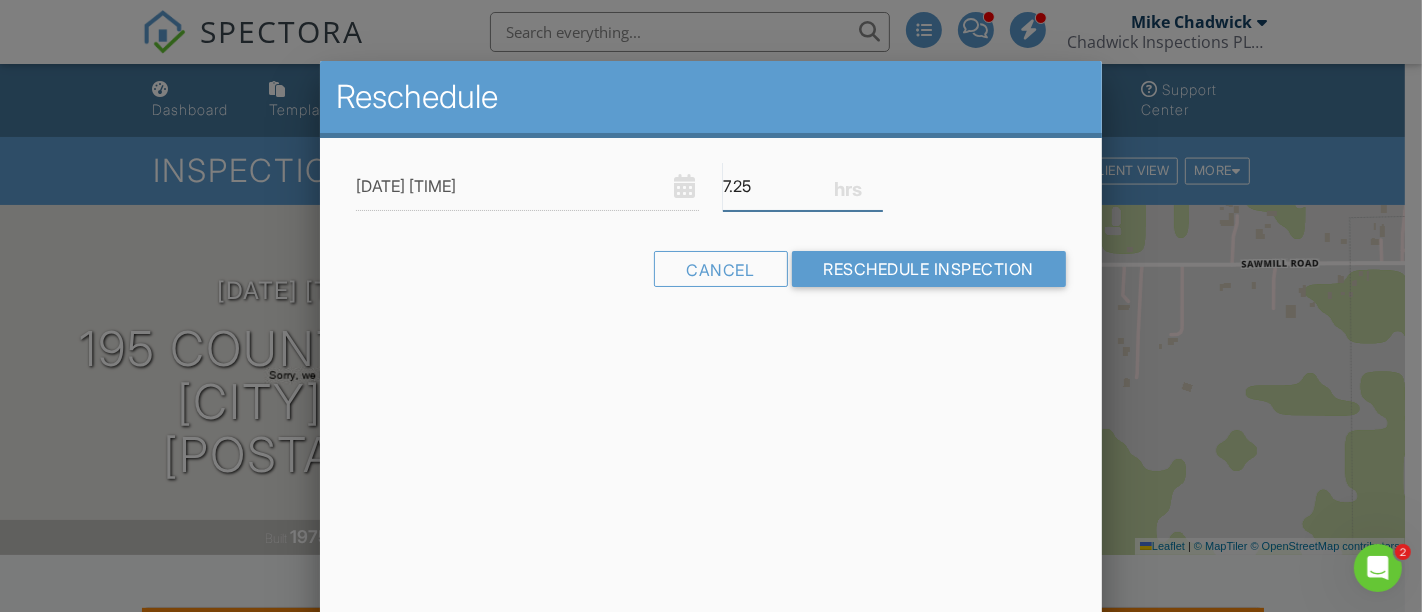 drag, startPoint x: 756, startPoint y: 184, endPoint x: 714, endPoint y: 177, distance: 42.579338 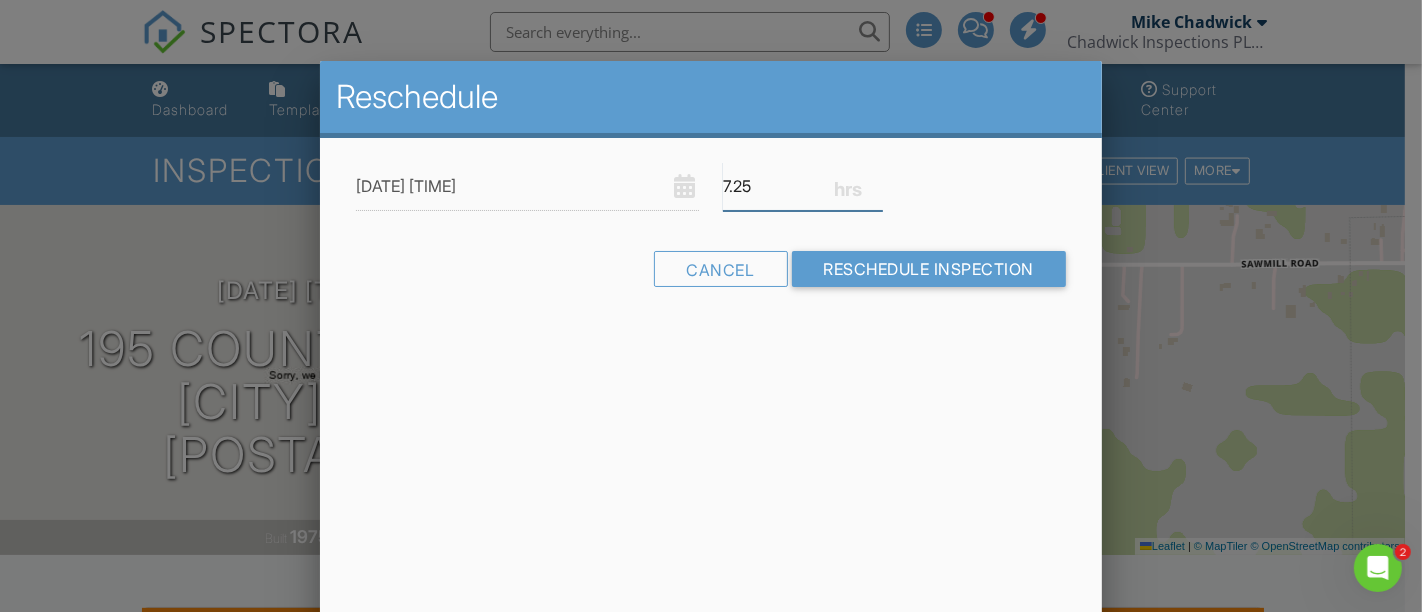 click on "7.25" at bounding box center [803, 186] 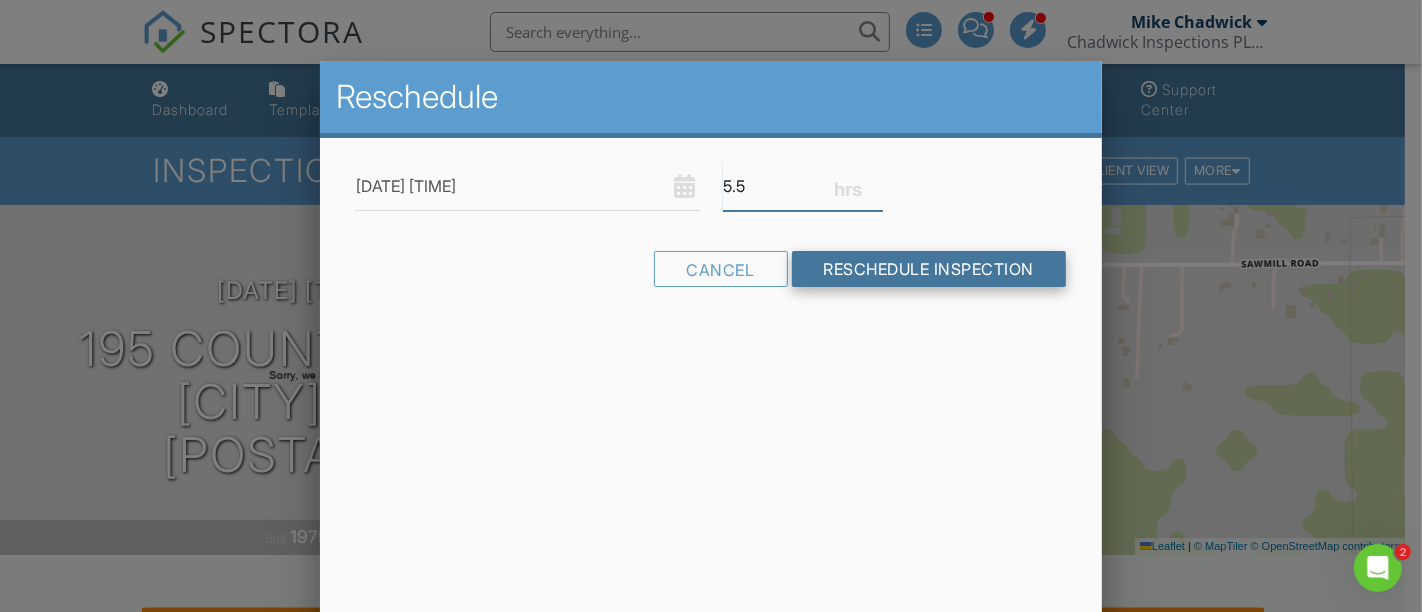 type on "5.5" 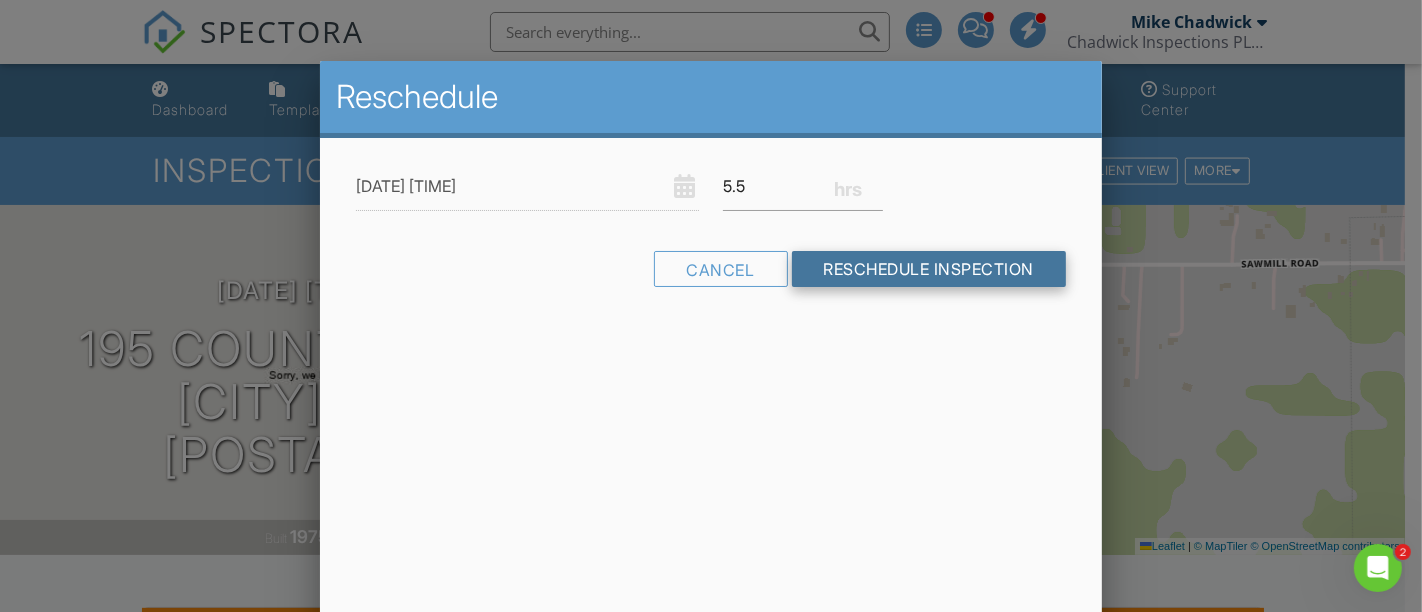 click on "Reschedule Inspection" at bounding box center [929, 269] 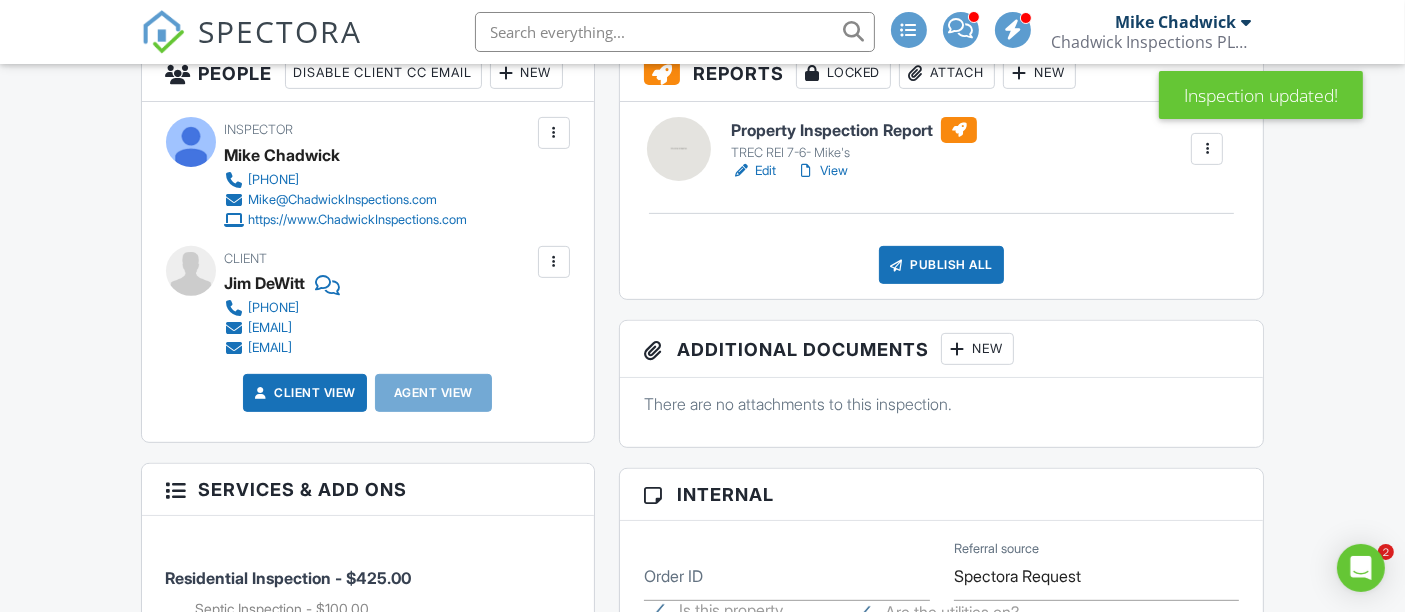scroll, scrollTop: 800, scrollLeft: 0, axis: vertical 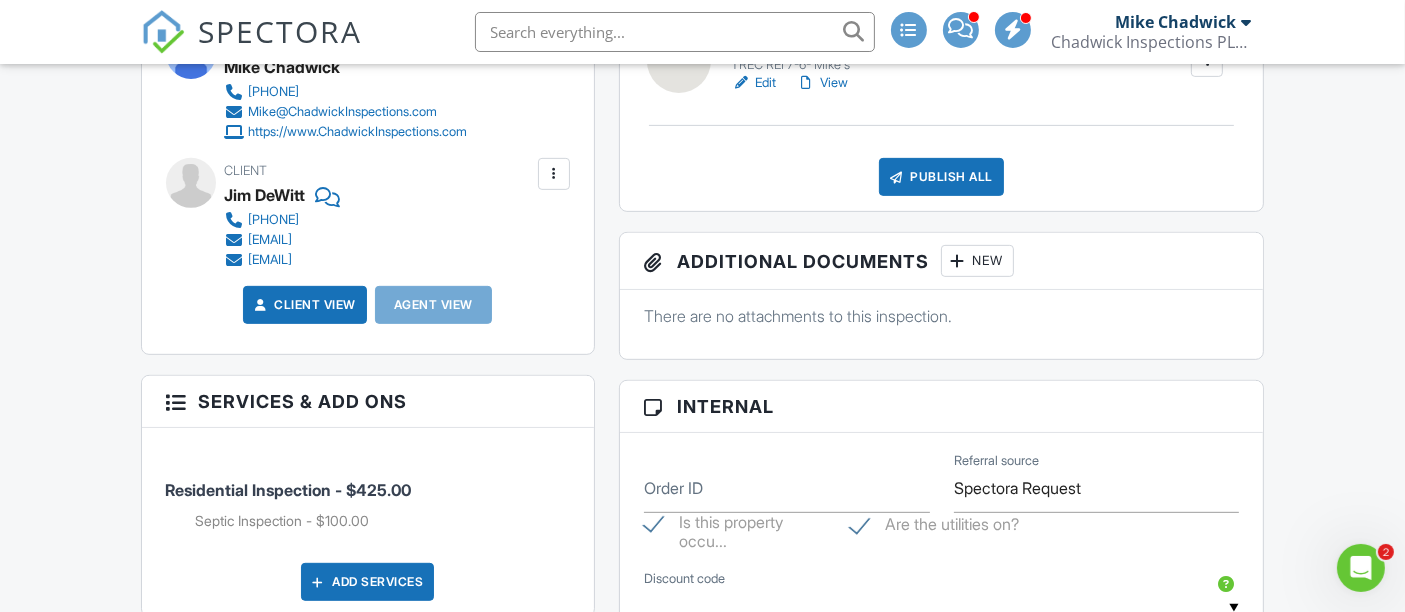 click at bounding box center [554, 174] 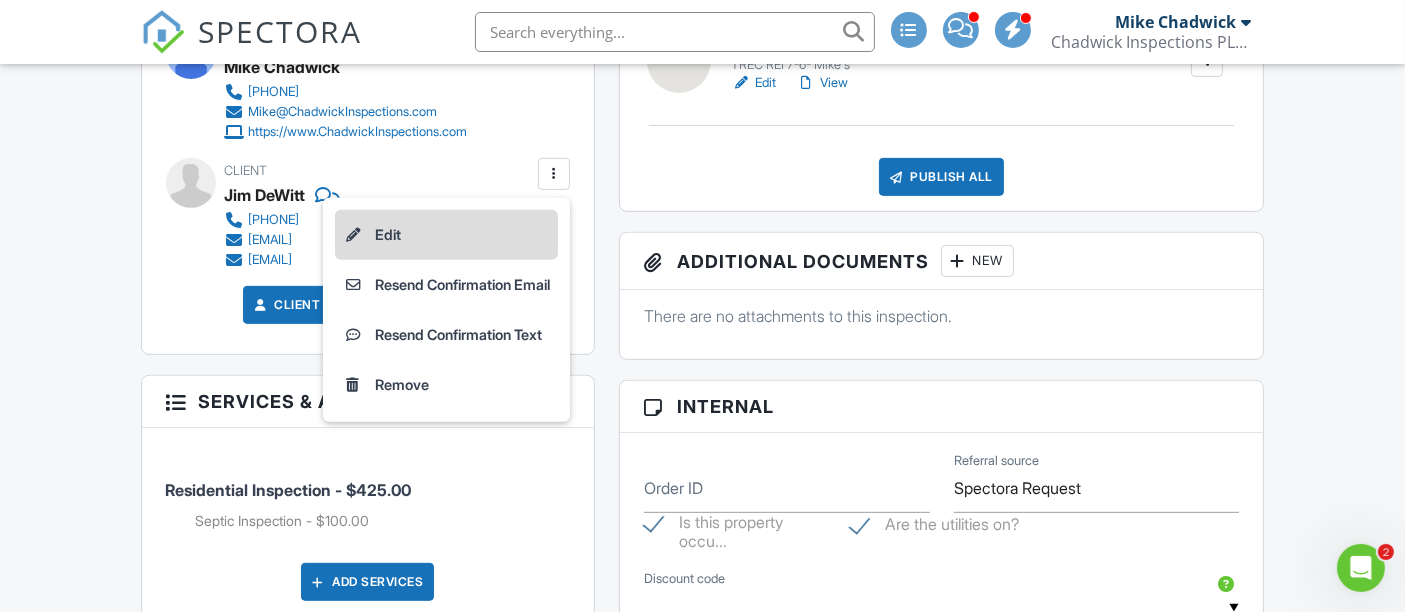 click on "Edit" at bounding box center [446, 235] 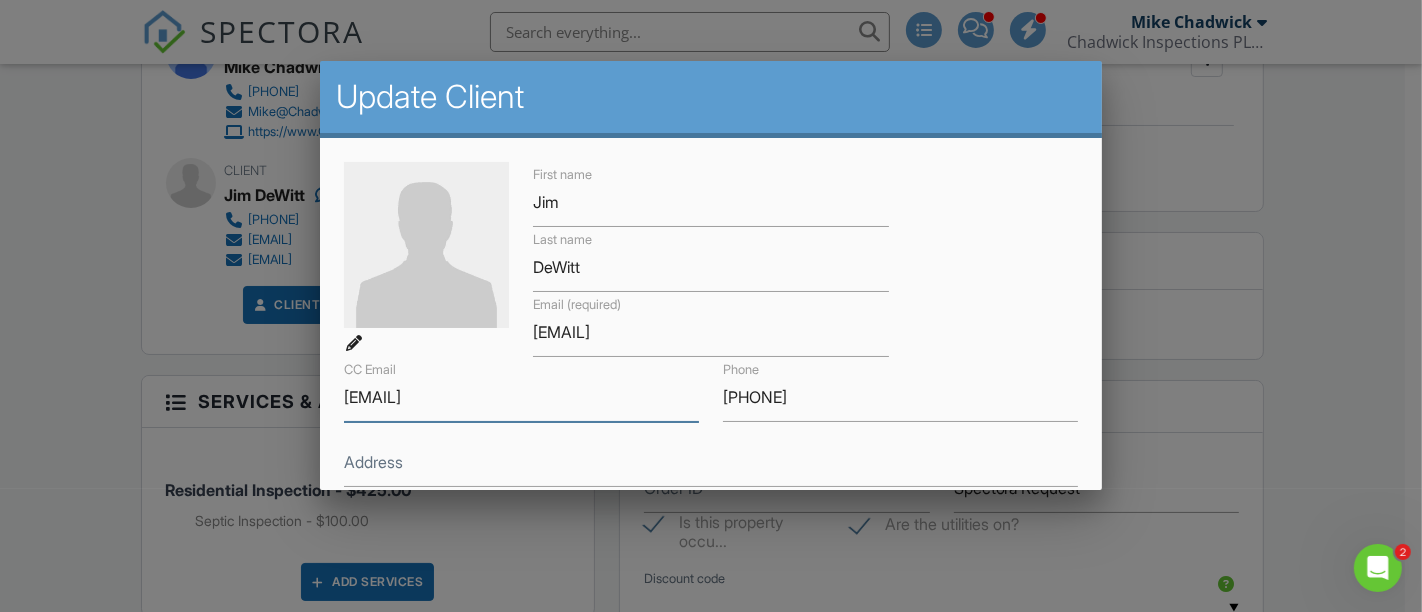drag, startPoint x: 562, startPoint y: 394, endPoint x: 251, endPoint y: 353, distance: 313.69092 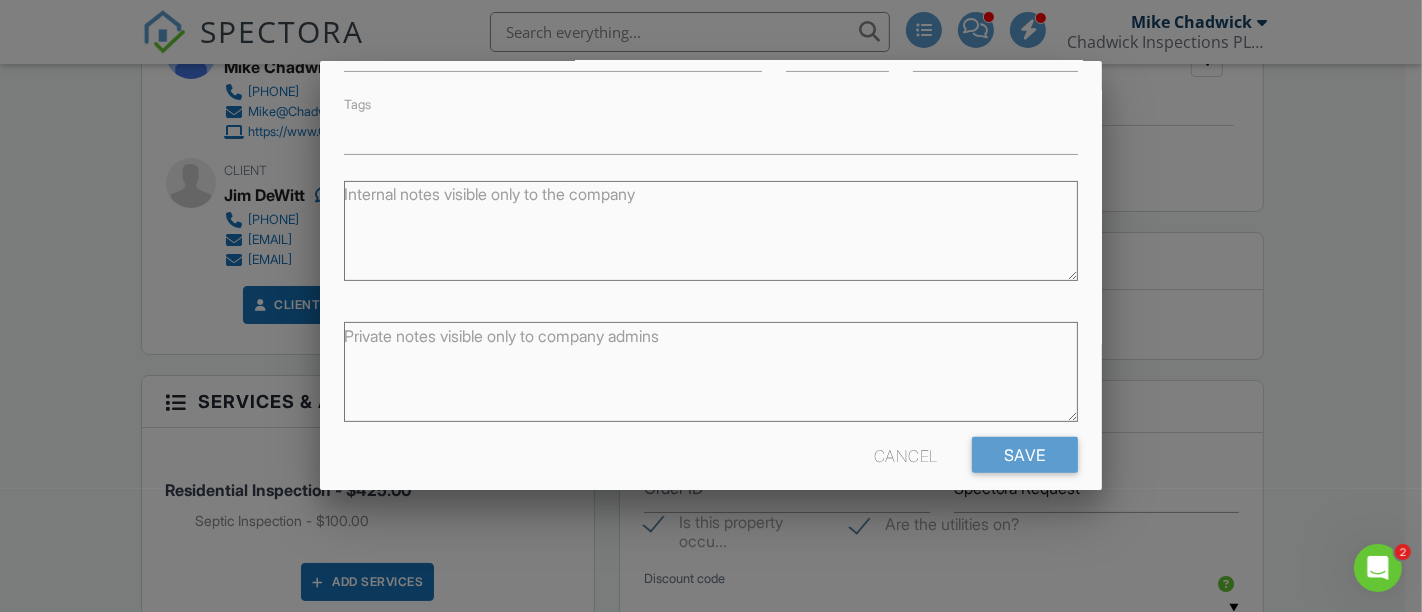 scroll, scrollTop: 499, scrollLeft: 0, axis: vertical 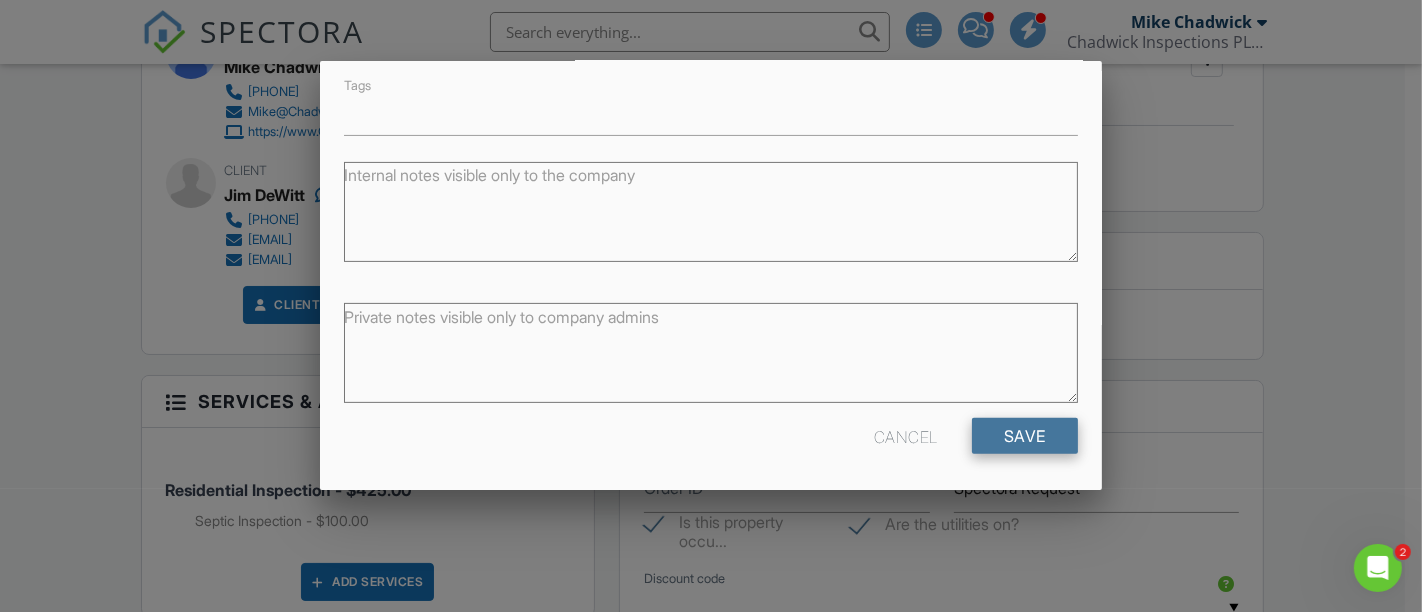 type 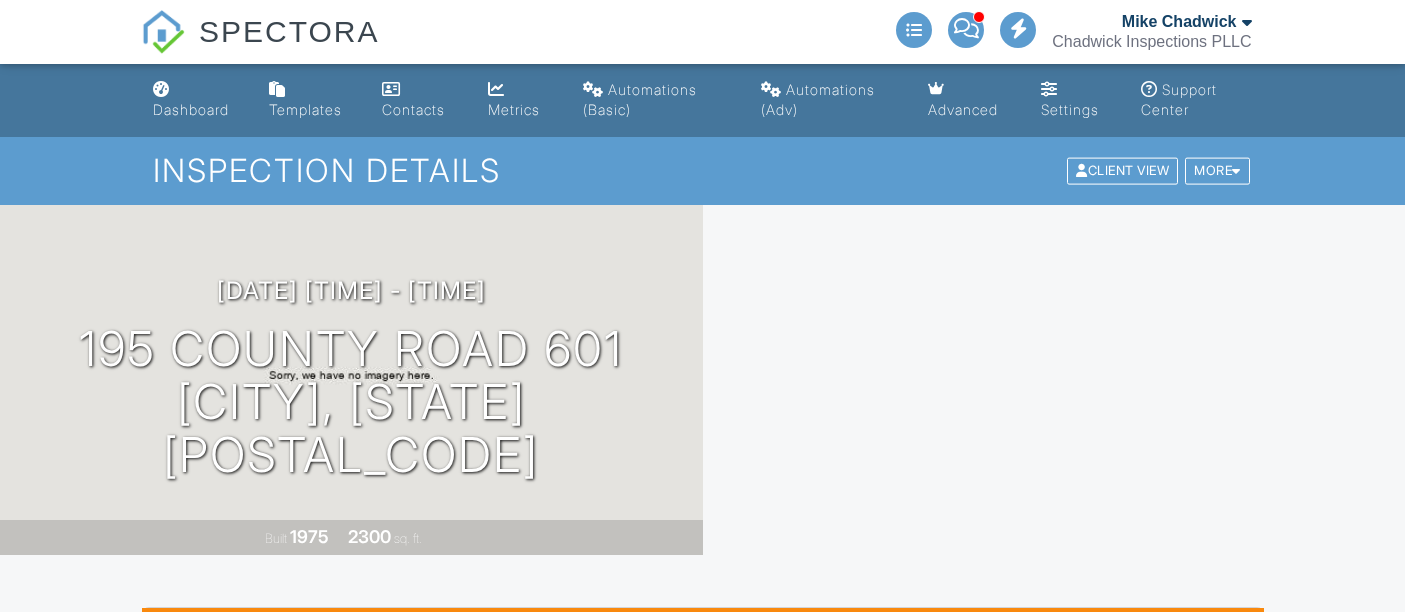 scroll, scrollTop: 0, scrollLeft: 0, axis: both 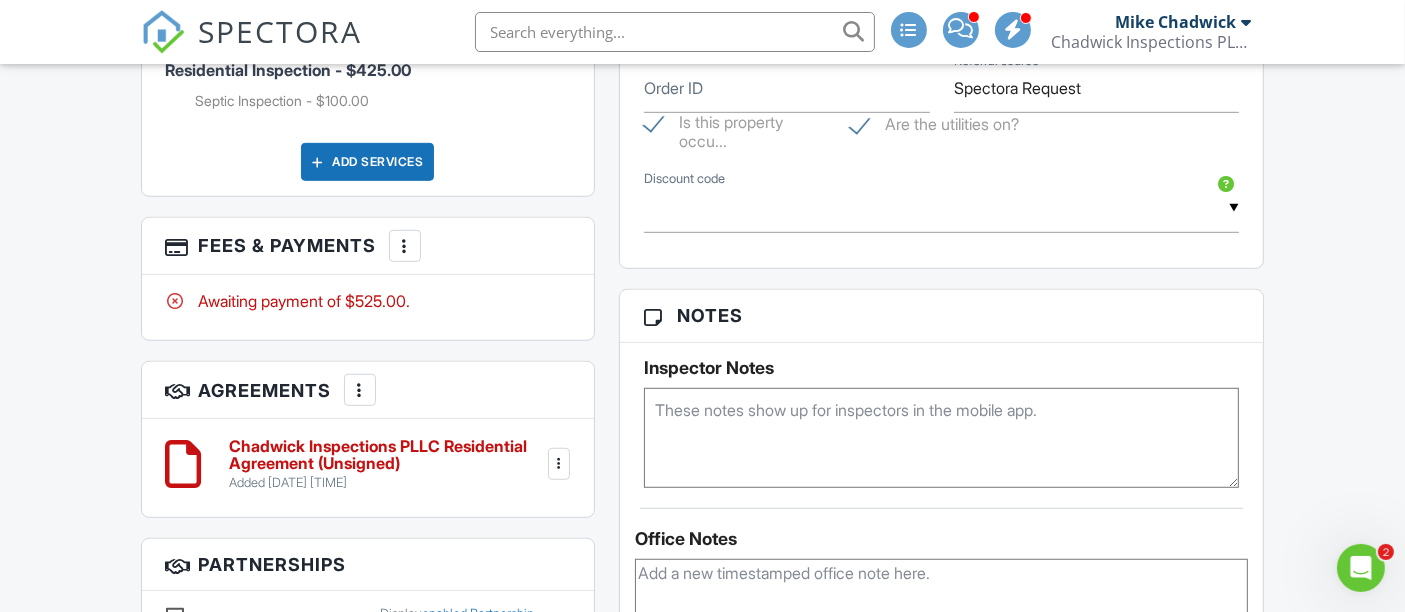 click on "Add Services" at bounding box center (367, 162) 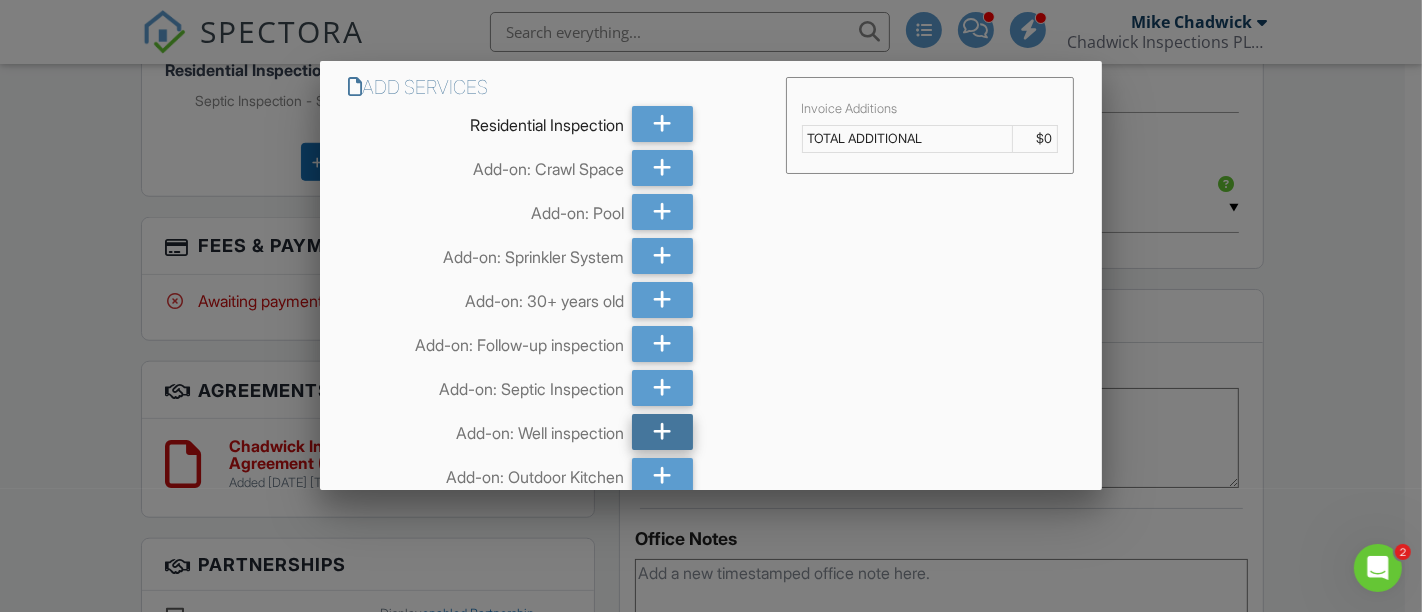 click at bounding box center (662, 432) 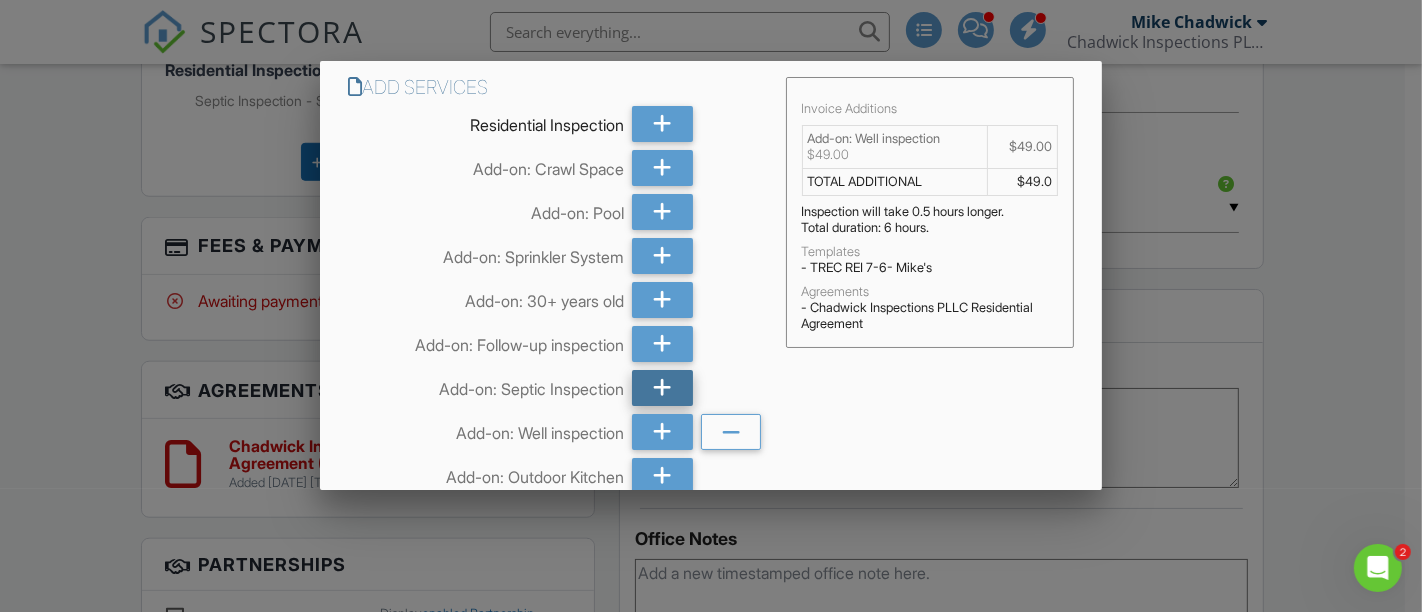 click at bounding box center (662, 388) 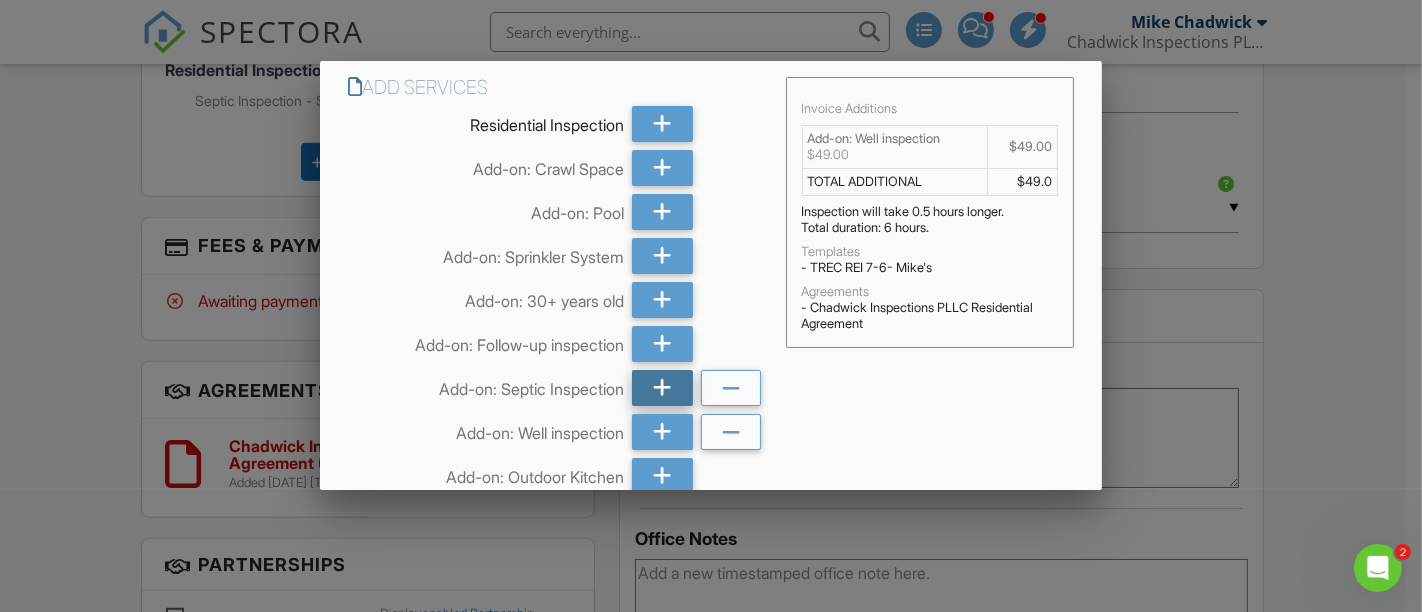 click at bounding box center (662, 388) 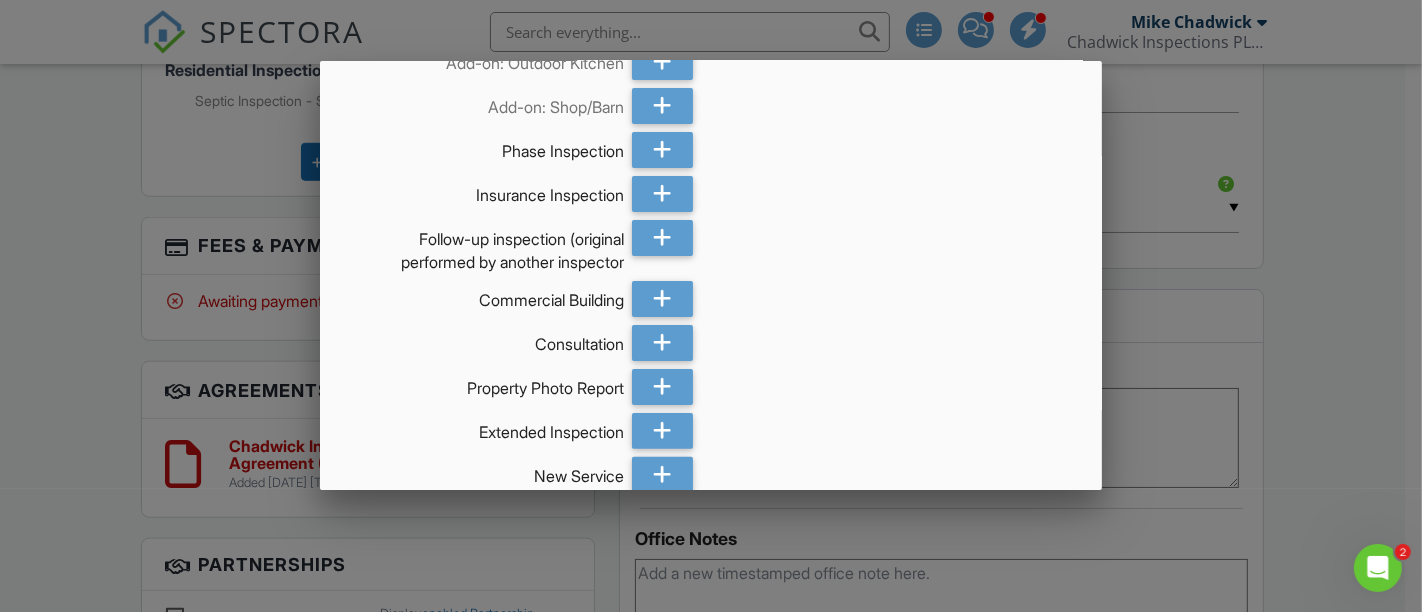 scroll, scrollTop: 515, scrollLeft: 0, axis: vertical 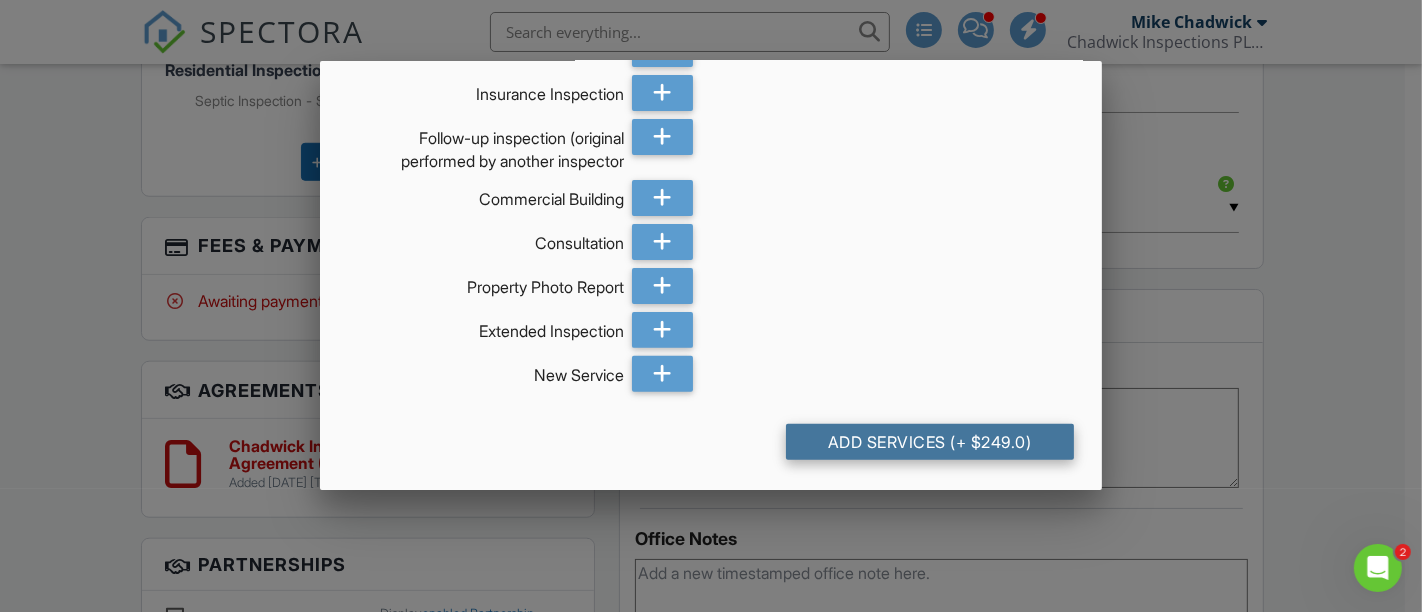 click on "Add Services
(+ $249.0)" at bounding box center (930, 442) 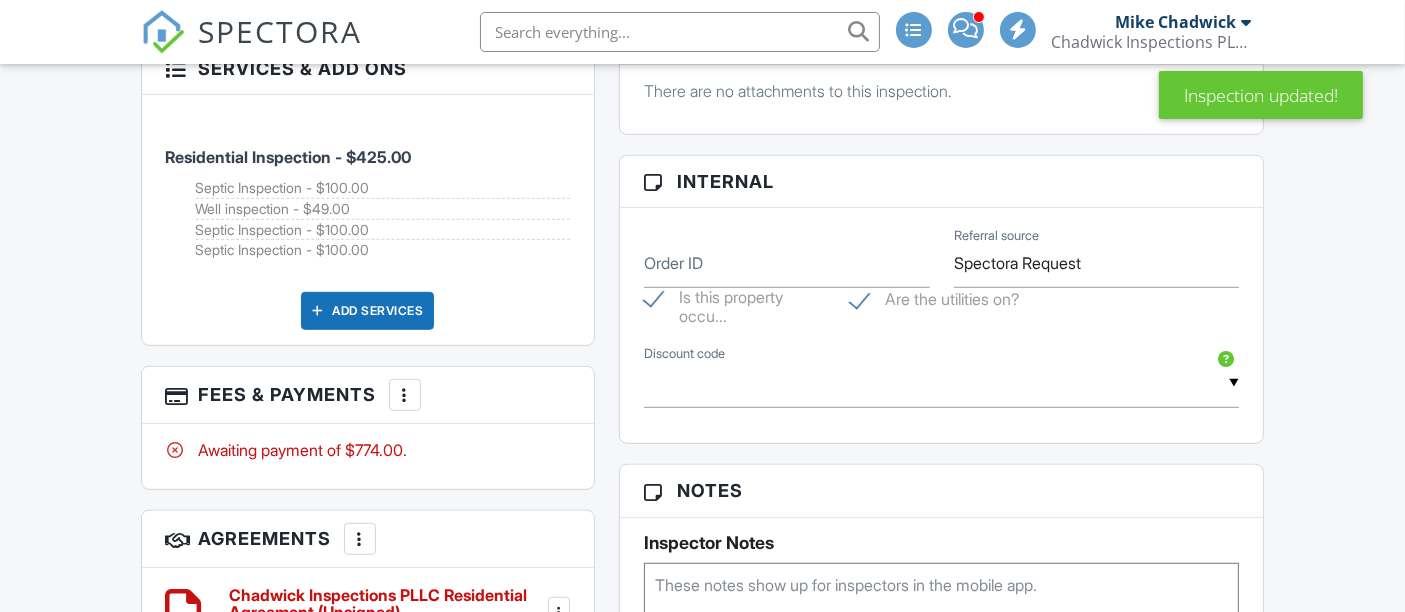 scroll, scrollTop: 1200, scrollLeft: 0, axis: vertical 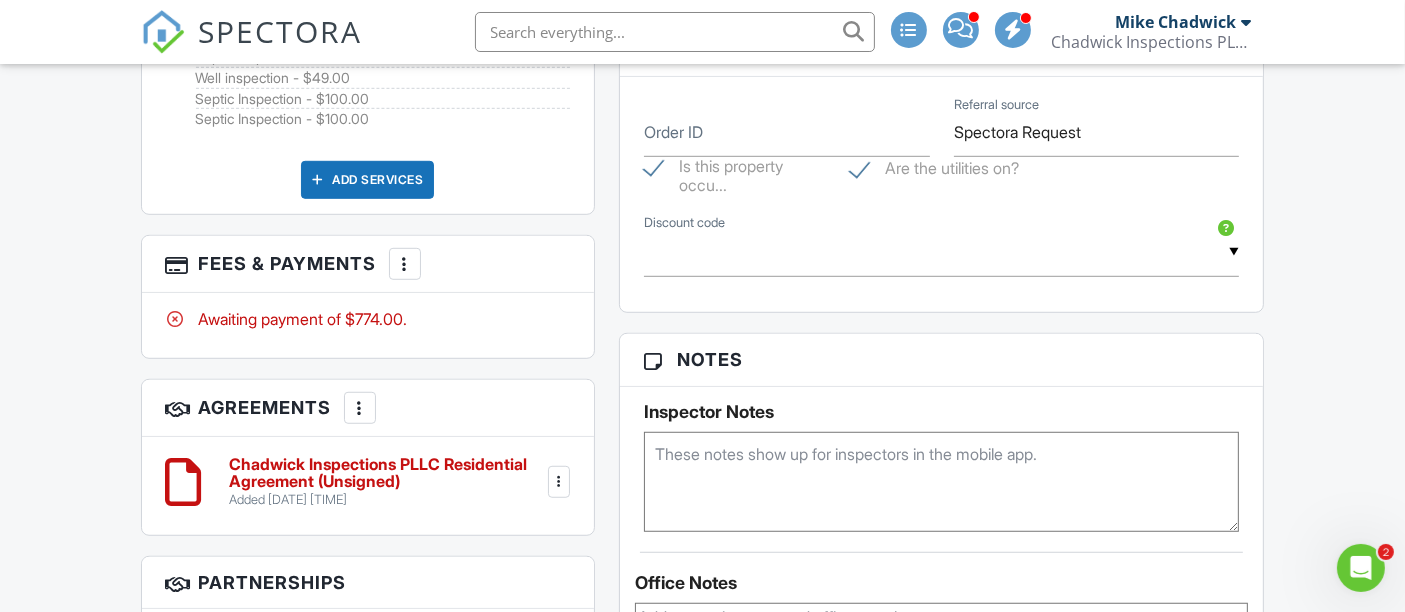 click on "More" at bounding box center [405, 264] 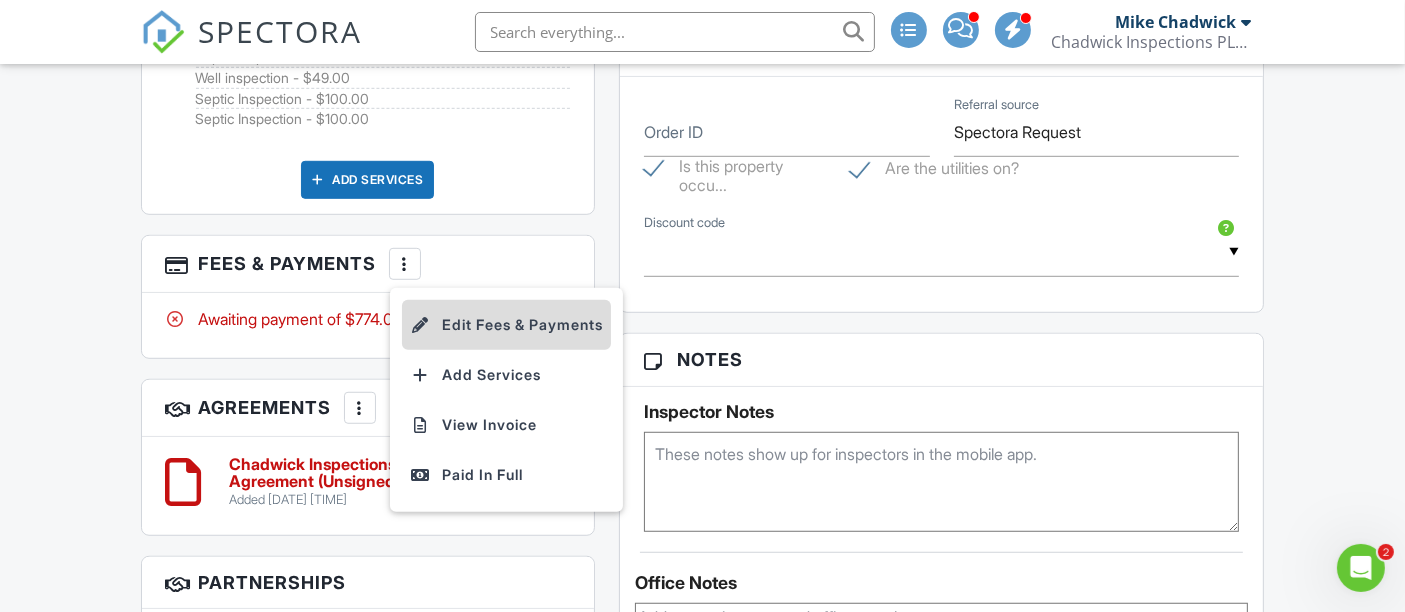 click on "Edit Fees & Payments" at bounding box center (506, 325) 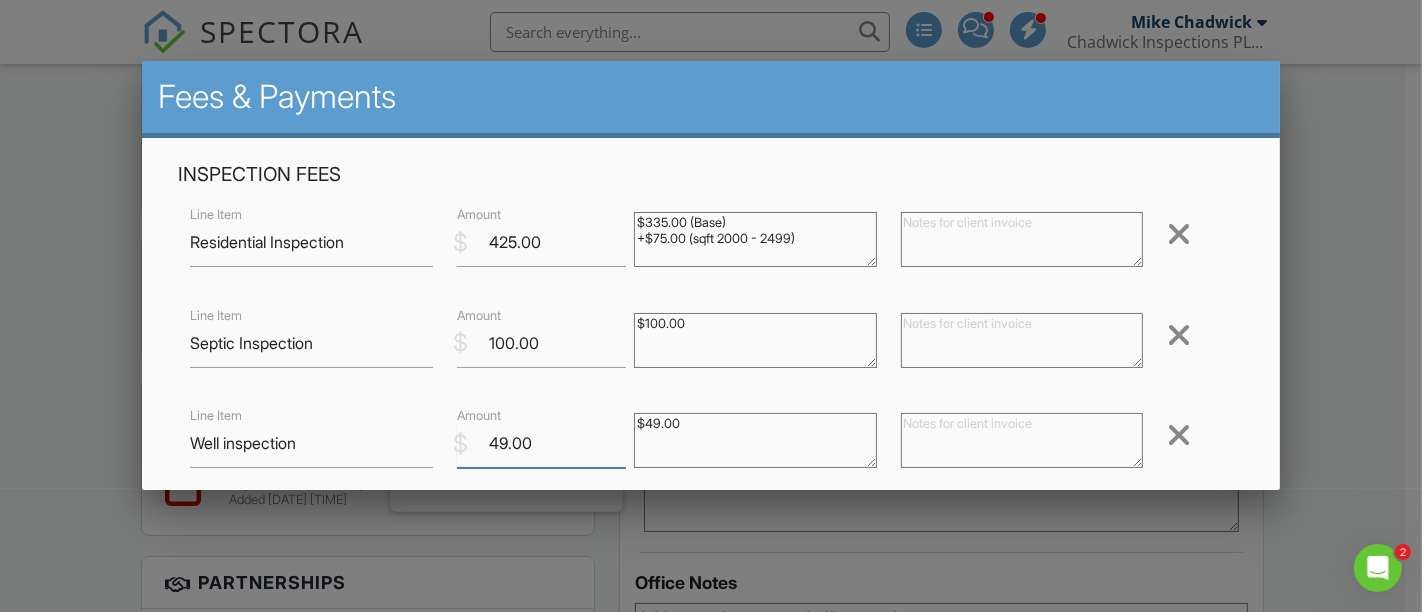 click on "49.00" at bounding box center [542, 443] 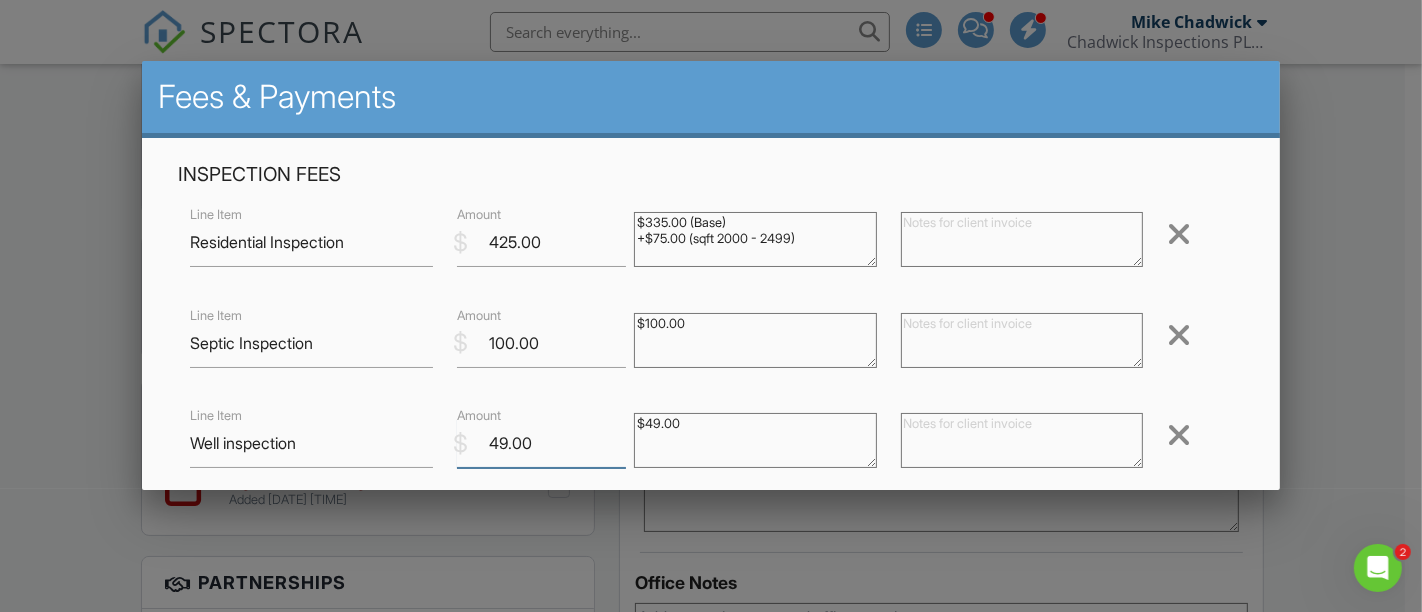 drag, startPoint x: 533, startPoint y: 444, endPoint x: 433, endPoint y: 443, distance: 100.005 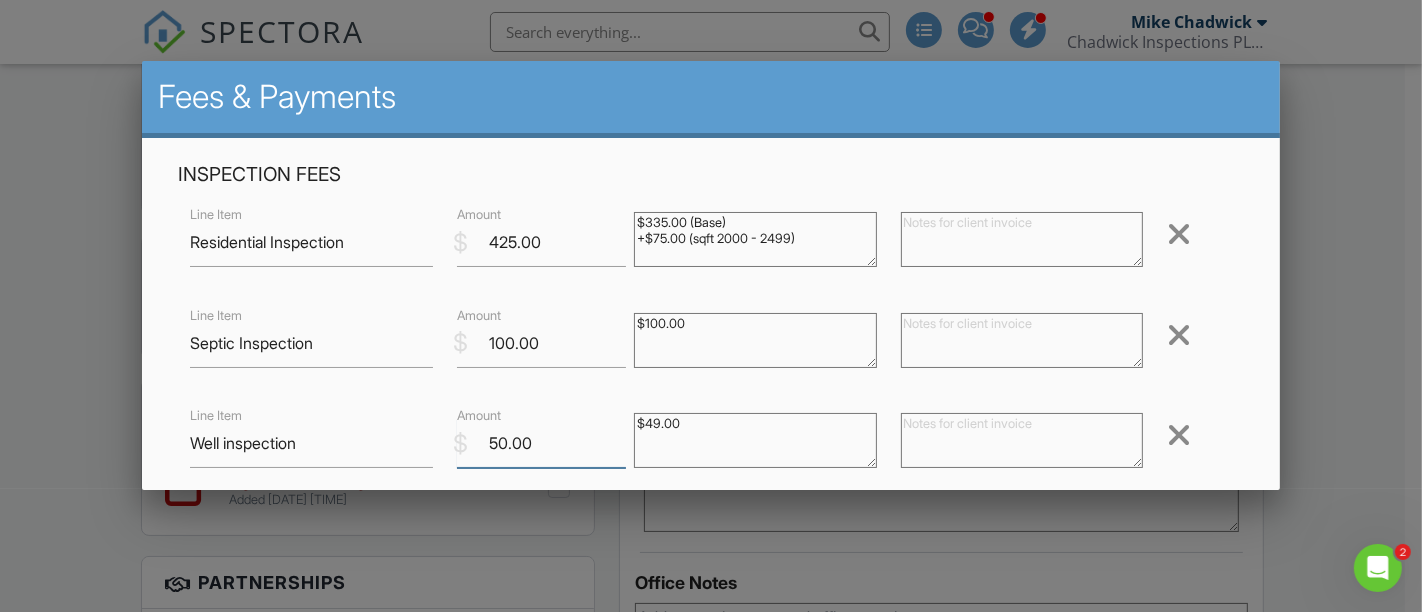 type on "50.00" 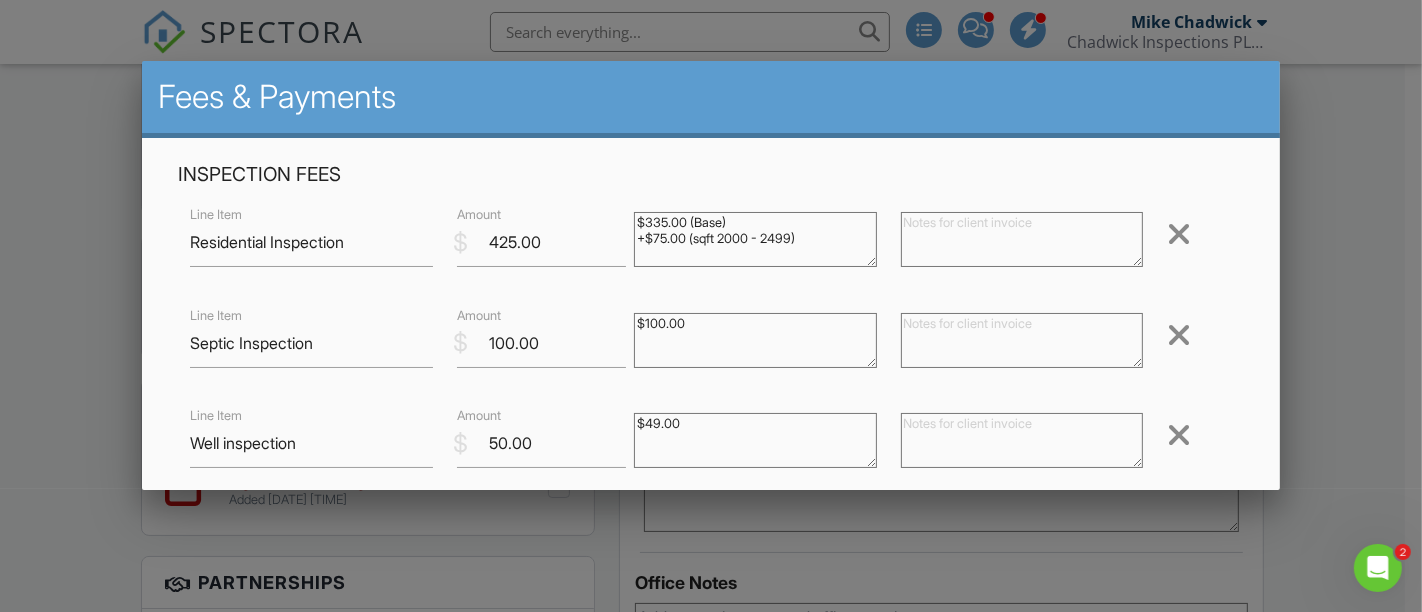 scroll, scrollTop: 267, scrollLeft: 0, axis: vertical 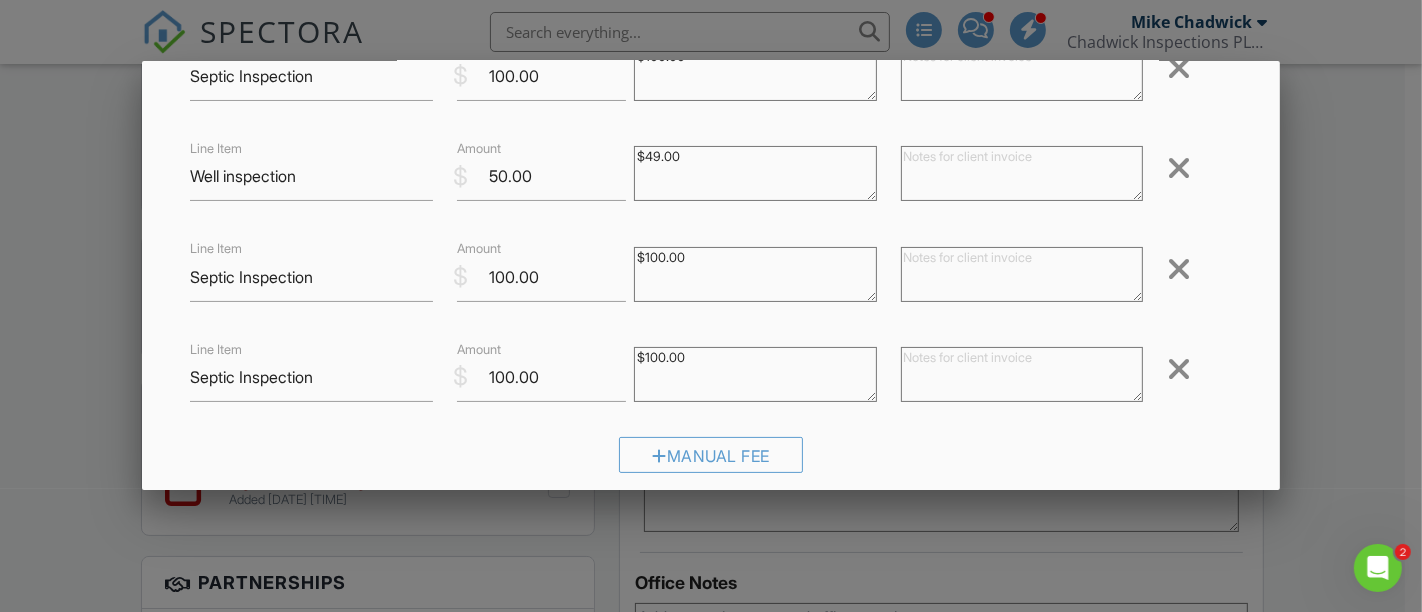 click at bounding box center (1179, 269) 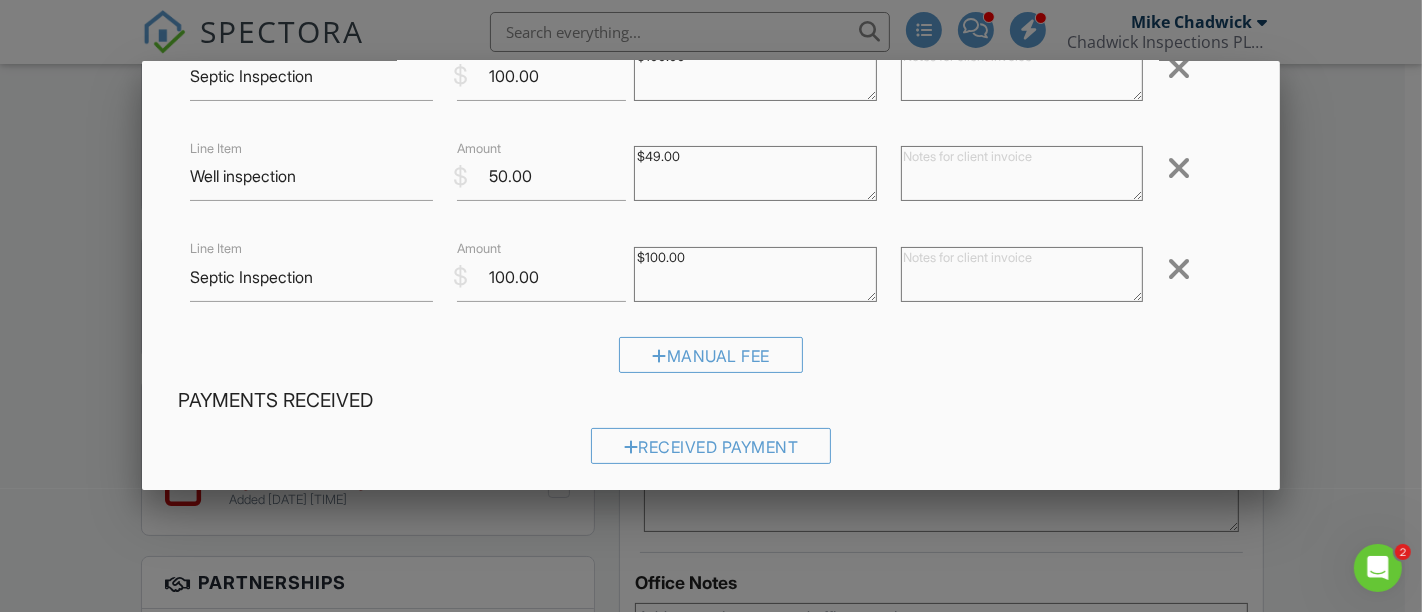 click at bounding box center [1179, 269] 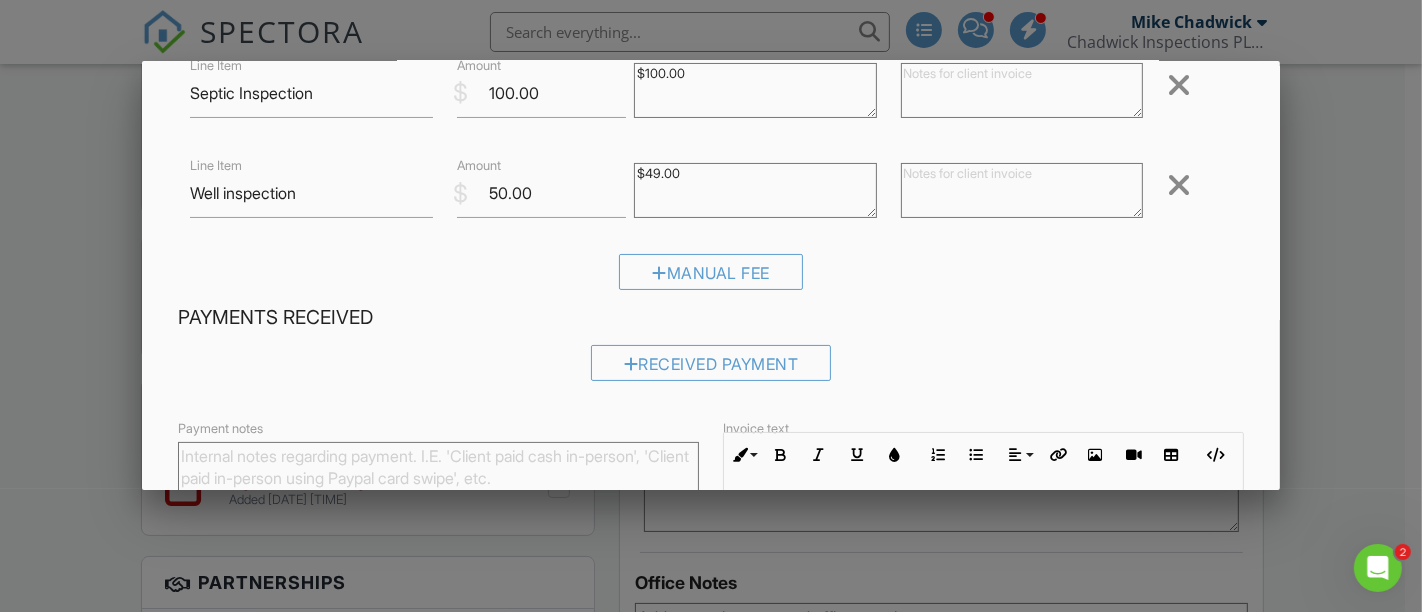 scroll, scrollTop: 442, scrollLeft: 0, axis: vertical 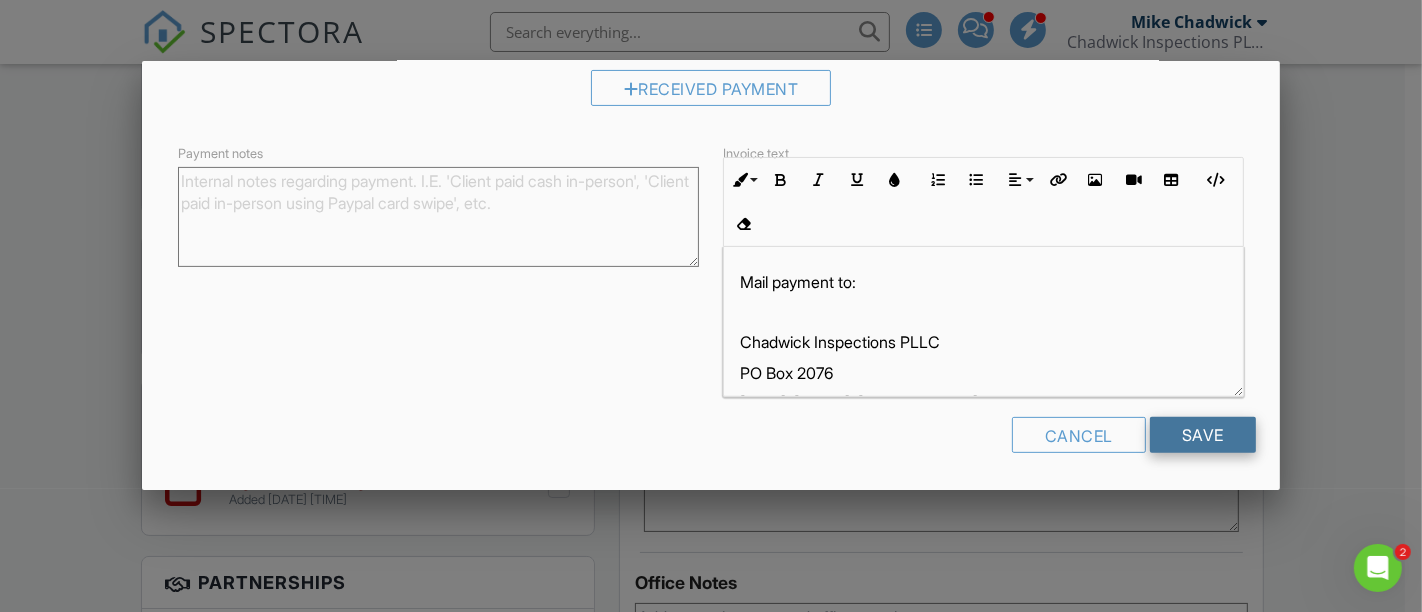 click on "Save" at bounding box center [1203, 435] 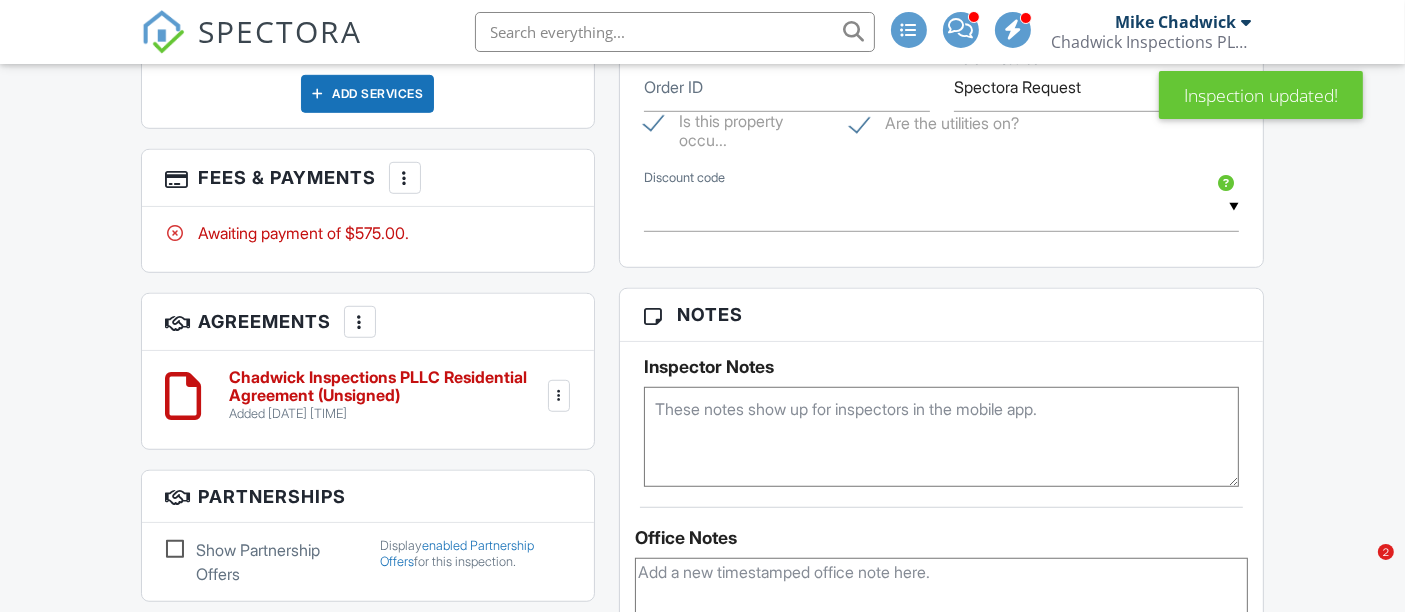 scroll, scrollTop: 1377, scrollLeft: 0, axis: vertical 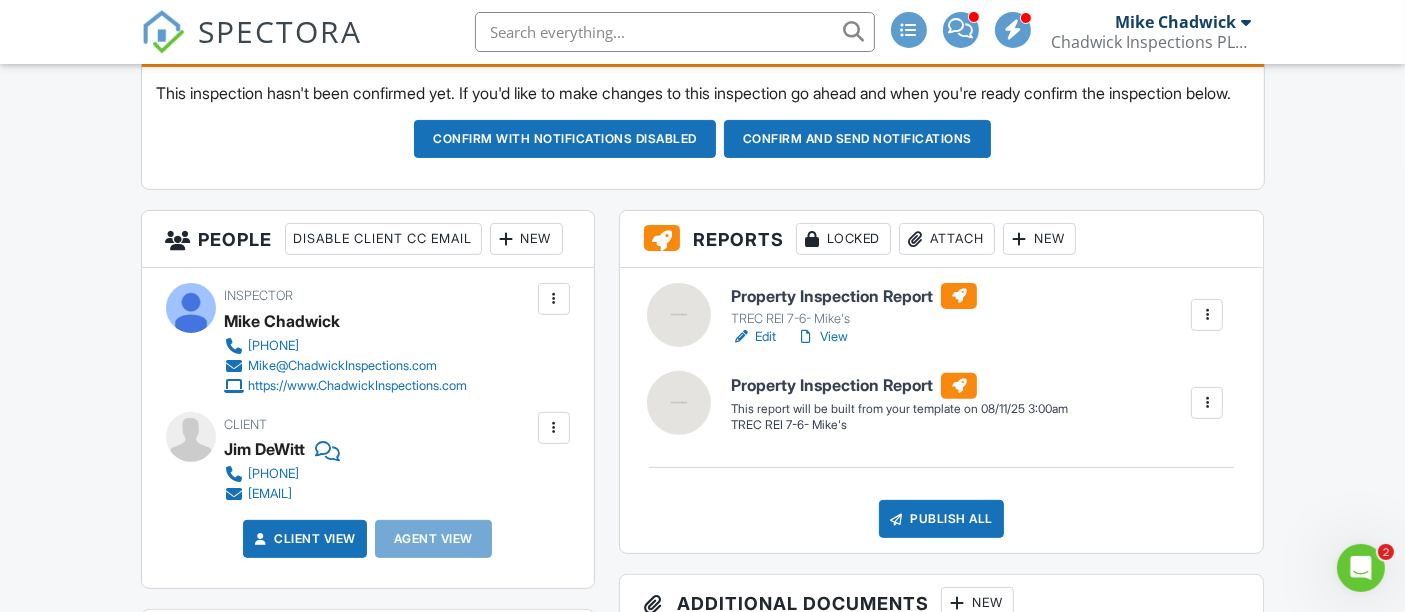 click on "New" at bounding box center [526, 239] 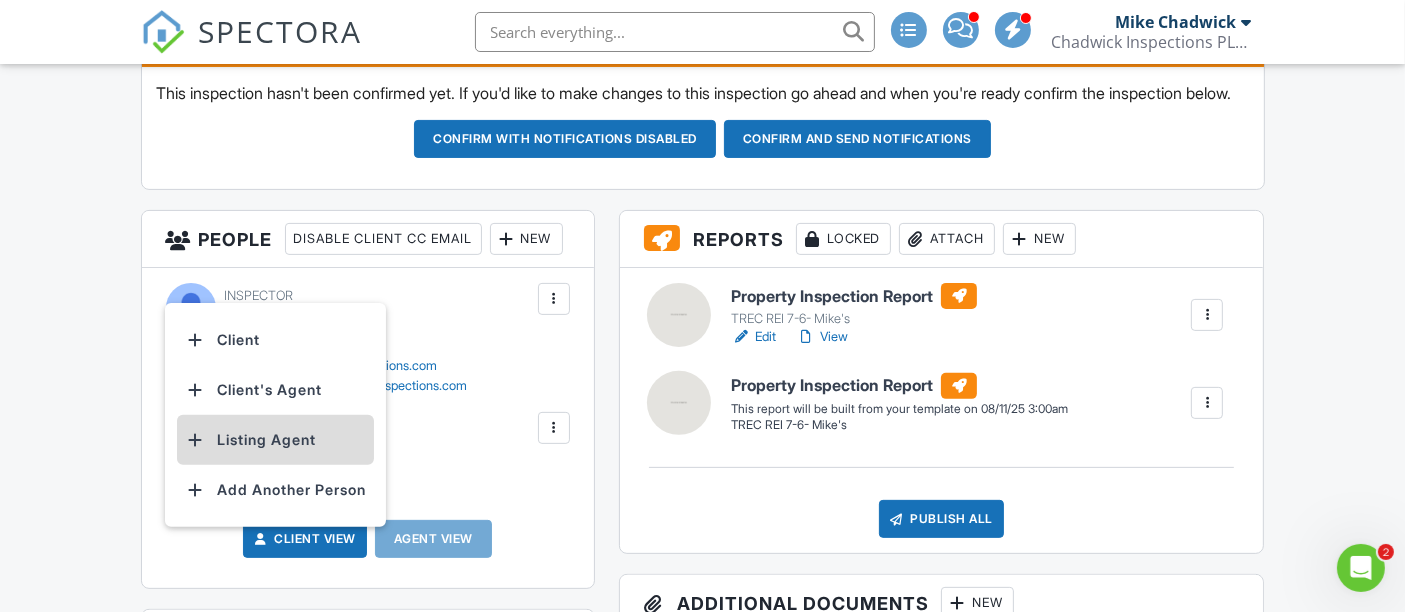 click on "Listing Agent" at bounding box center (275, 440) 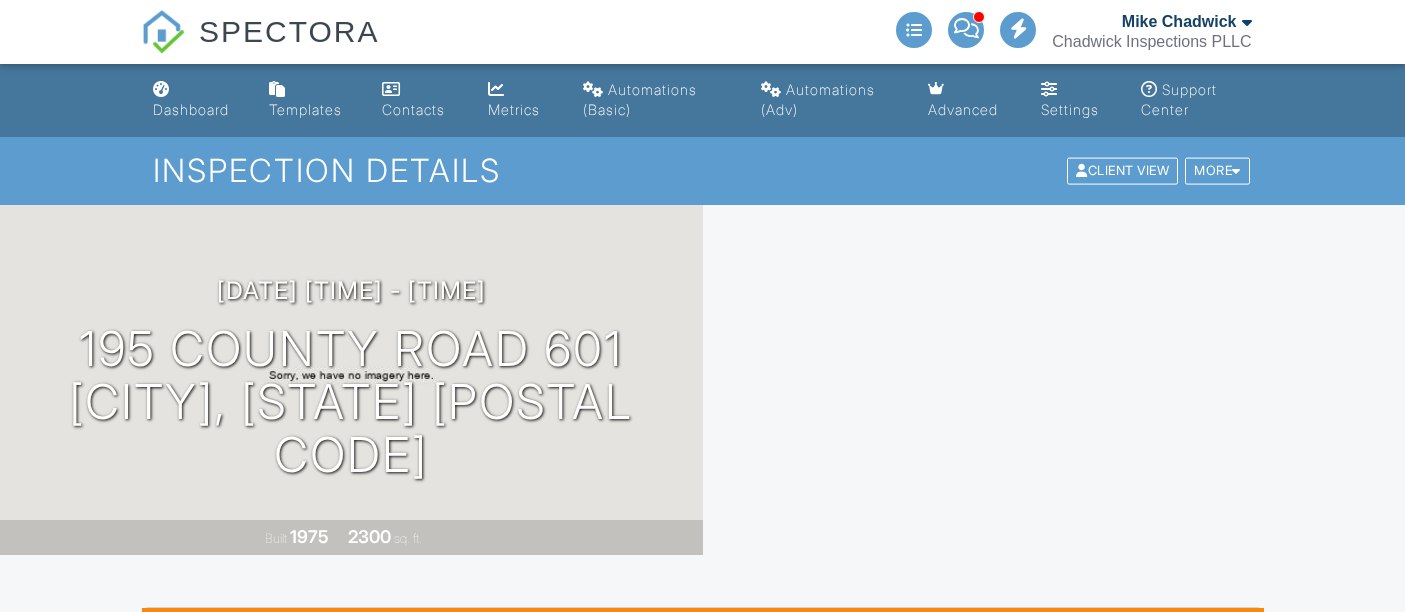 scroll, scrollTop: 590, scrollLeft: 0, axis: vertical 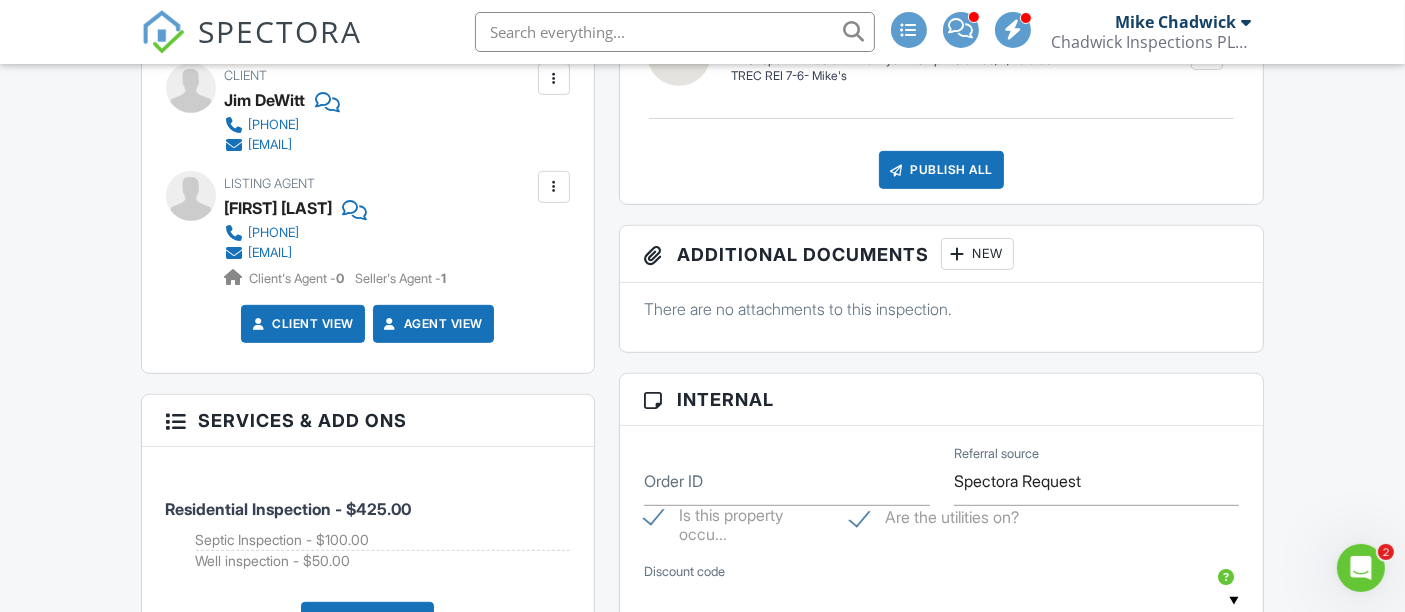 click at bounding box center [554, 187] 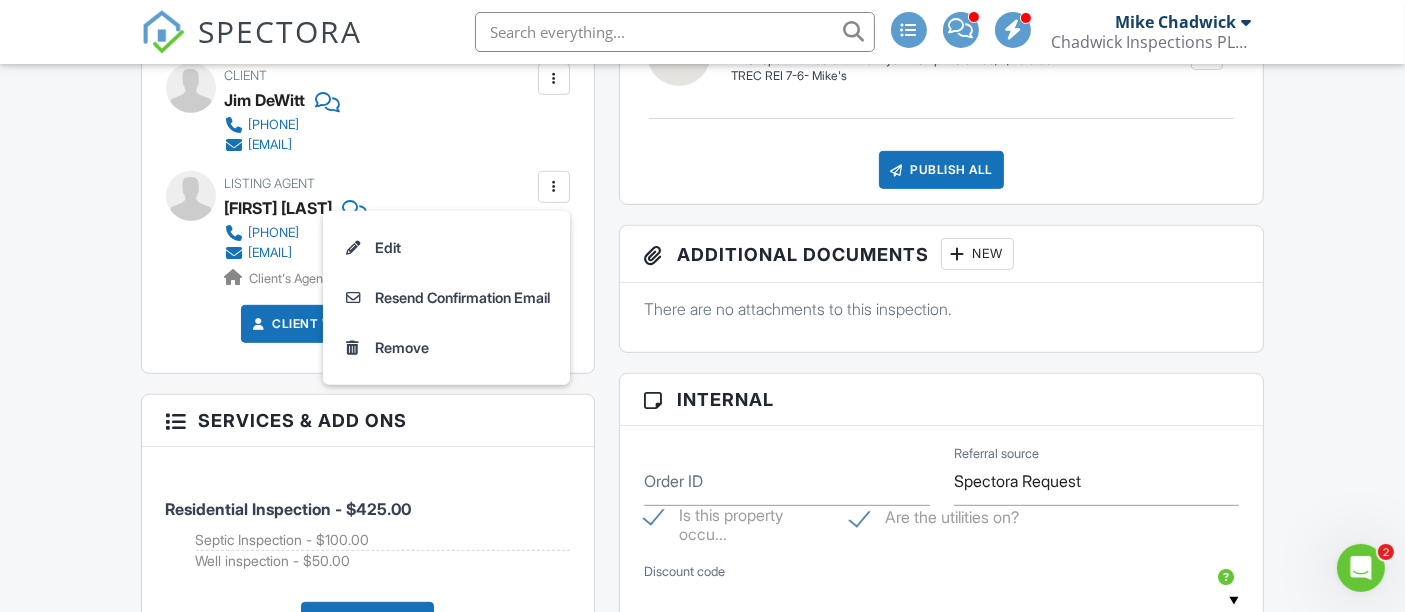 click on "People
Disable Client CC Email
New
Client
Client's Agent
Listing Agent
Add Another Person
Inspector
Mike Chadwick
325-650-6415
Mike@ChadwickInspections.com
https://www.ChadwickInspections.com
Make Primary Inspector
Make Invisible
Mark As Requested
Remove
Update Client
First name
Jim
Last name
DeWitt
Email (required)
jdewitt@lomaverde-re.com
CC Email
Phone
7135533940
Address
City
State
Zip
Tags
Internal notes visible only to the company
Private notes visible only to company admins
Updating the client email address will resend the confirmation email and update all queued automated emails.
Cancel
Save
Confirm client deletion" at bounding box center [368, 557] 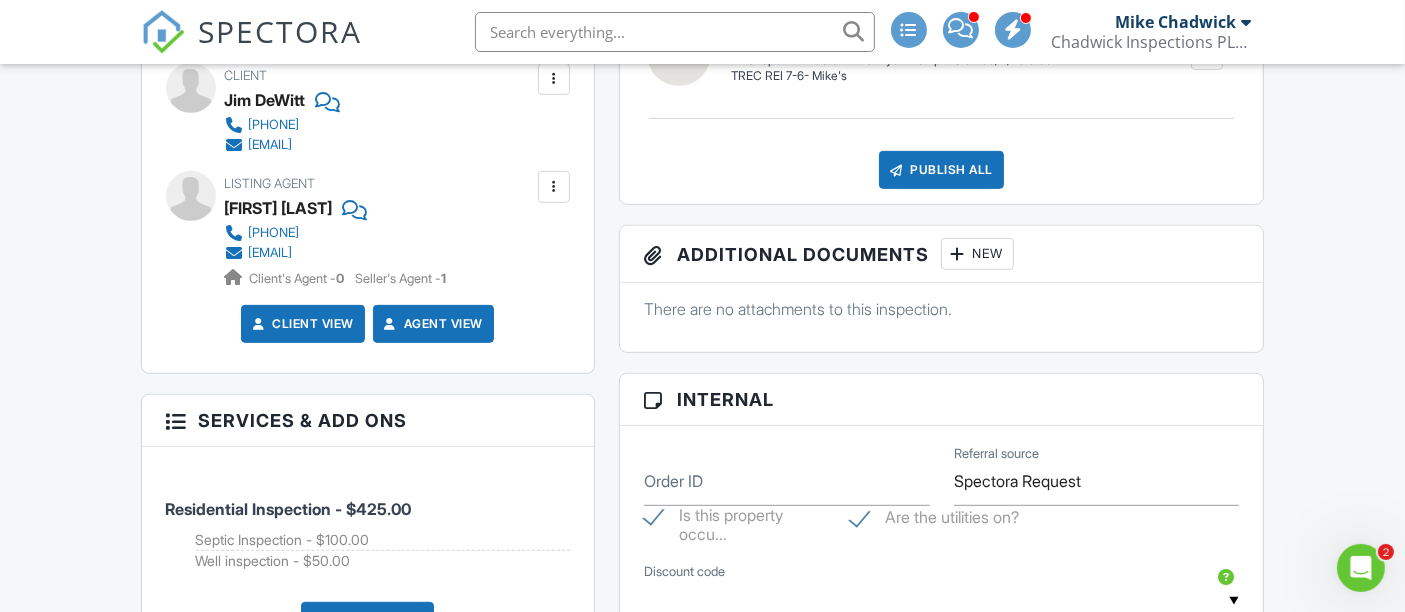 click on "Order ID" at bounding box center [673, 481] 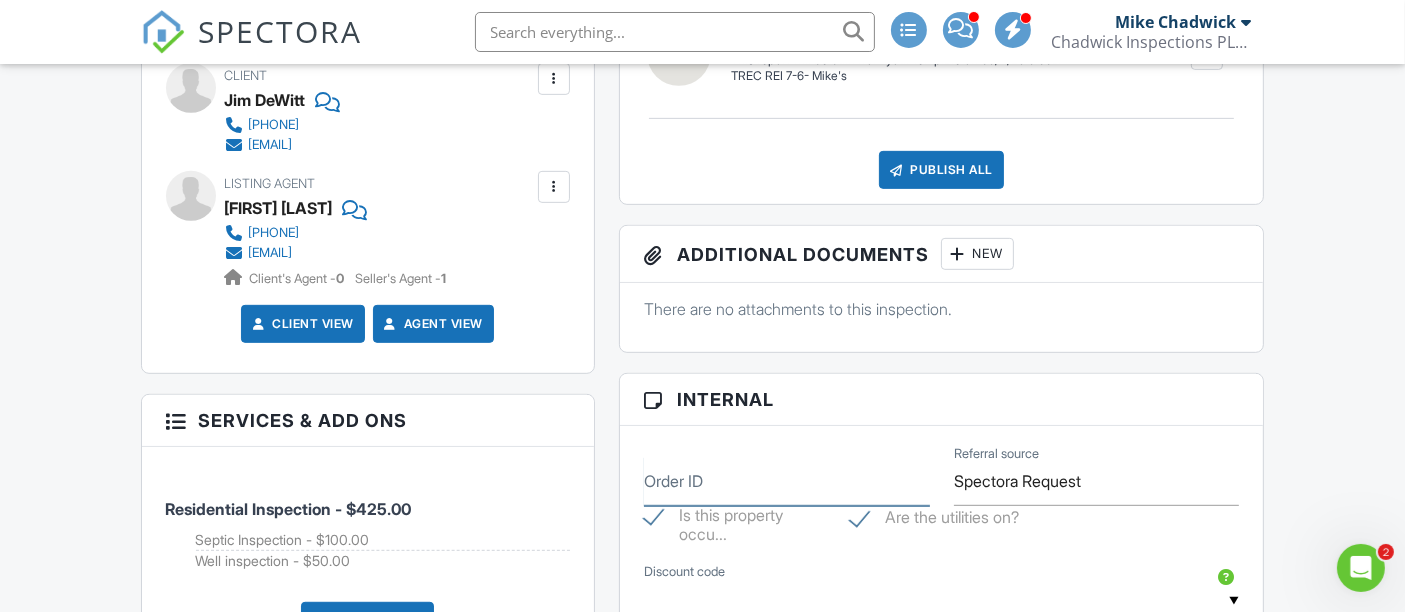 click on "Order ID" at bounding box center (787, 481) 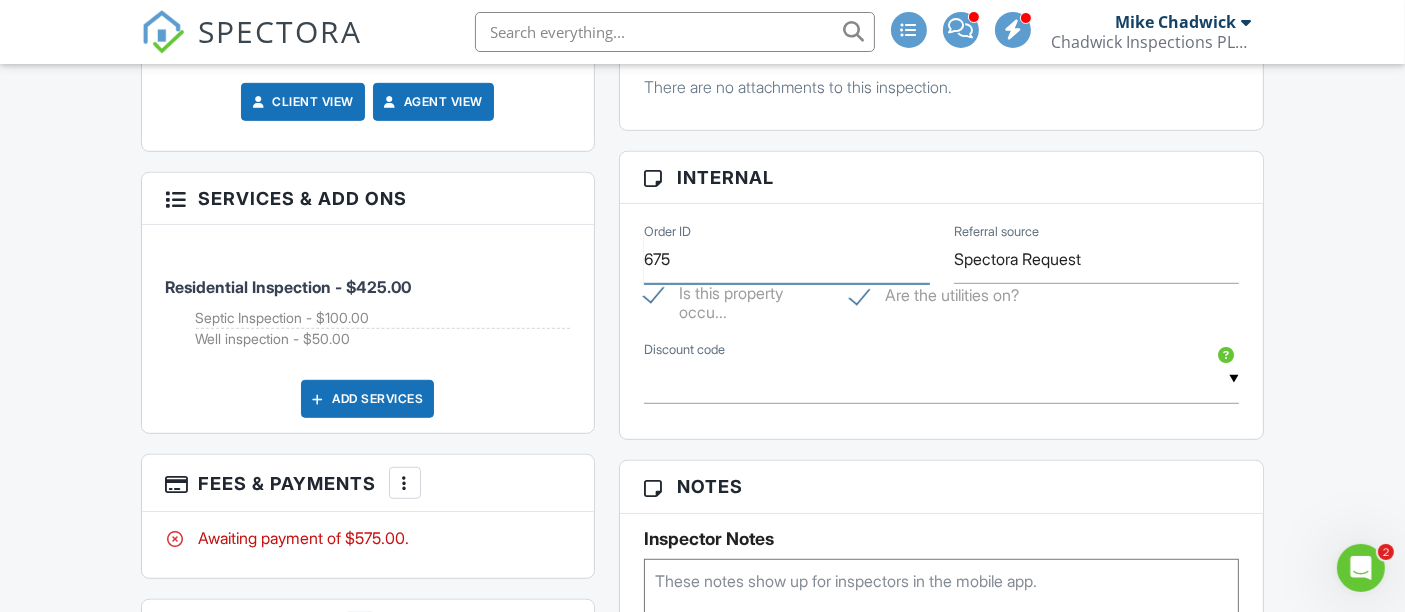 scroll, scrollTop: 1176, scrollLeft: 0, axis: vertical 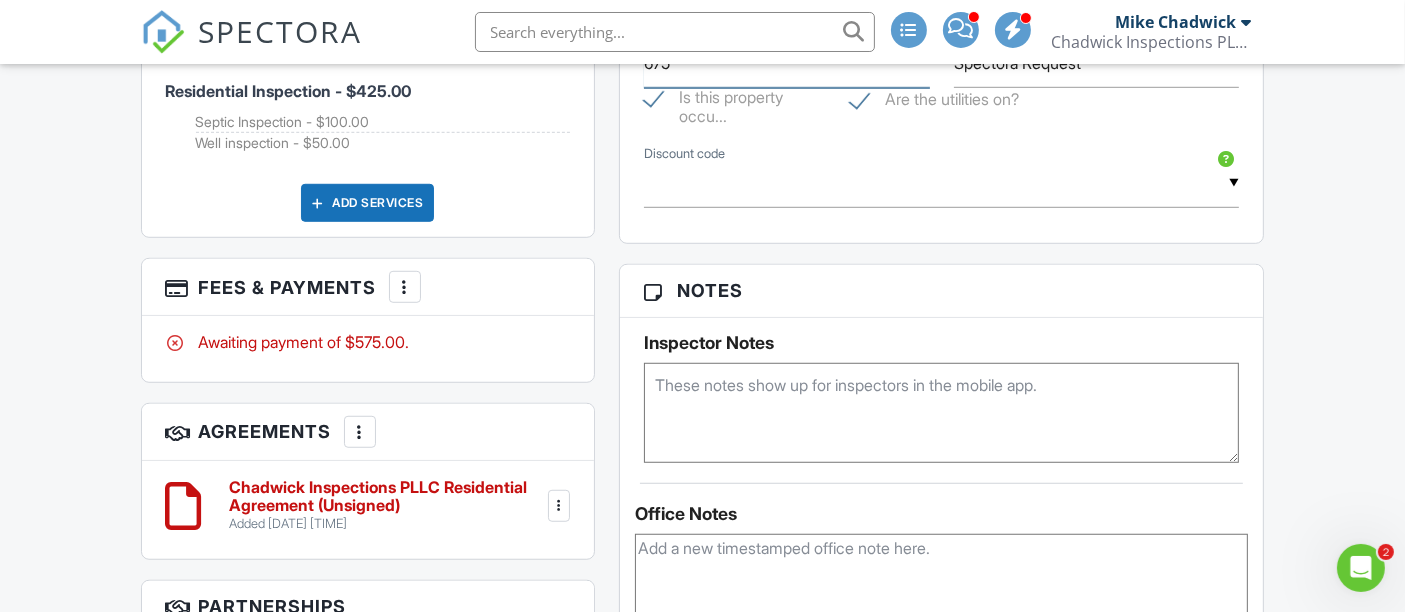 type on "675" 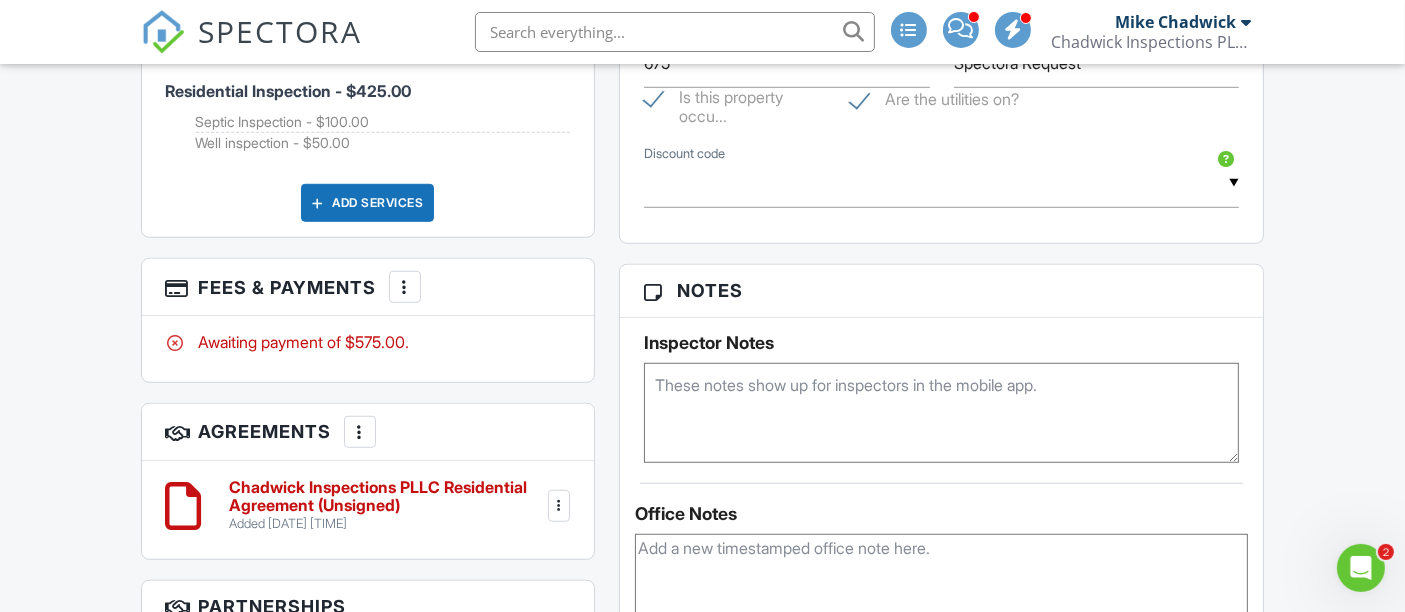 click at bounding box center [942, 413] 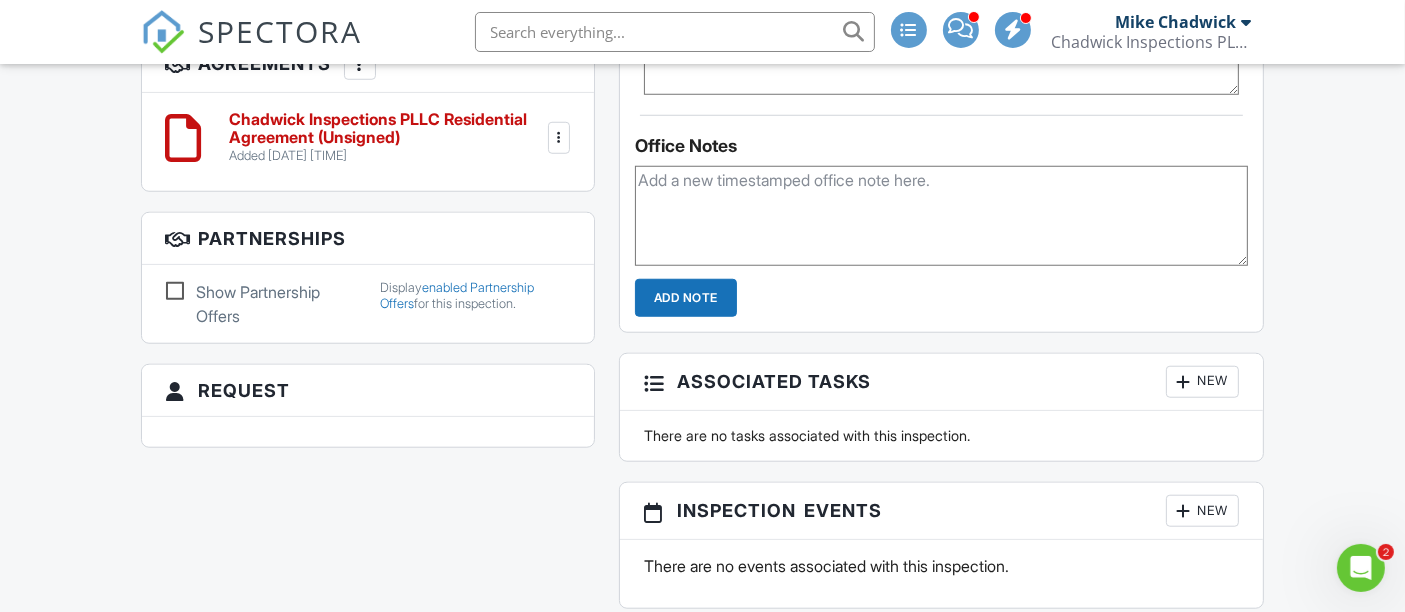 scroll, scrollTop: 1714, scrollLeft: 0, axis: vertical 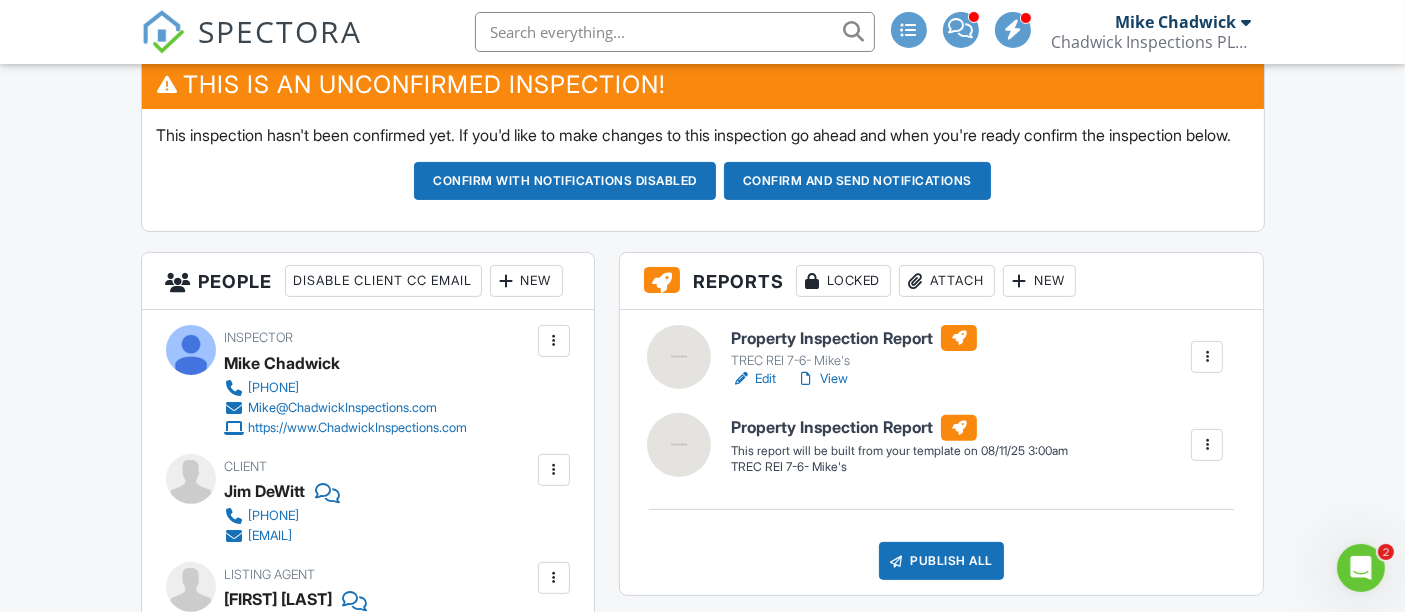 click at bounding box center [1207, 445] 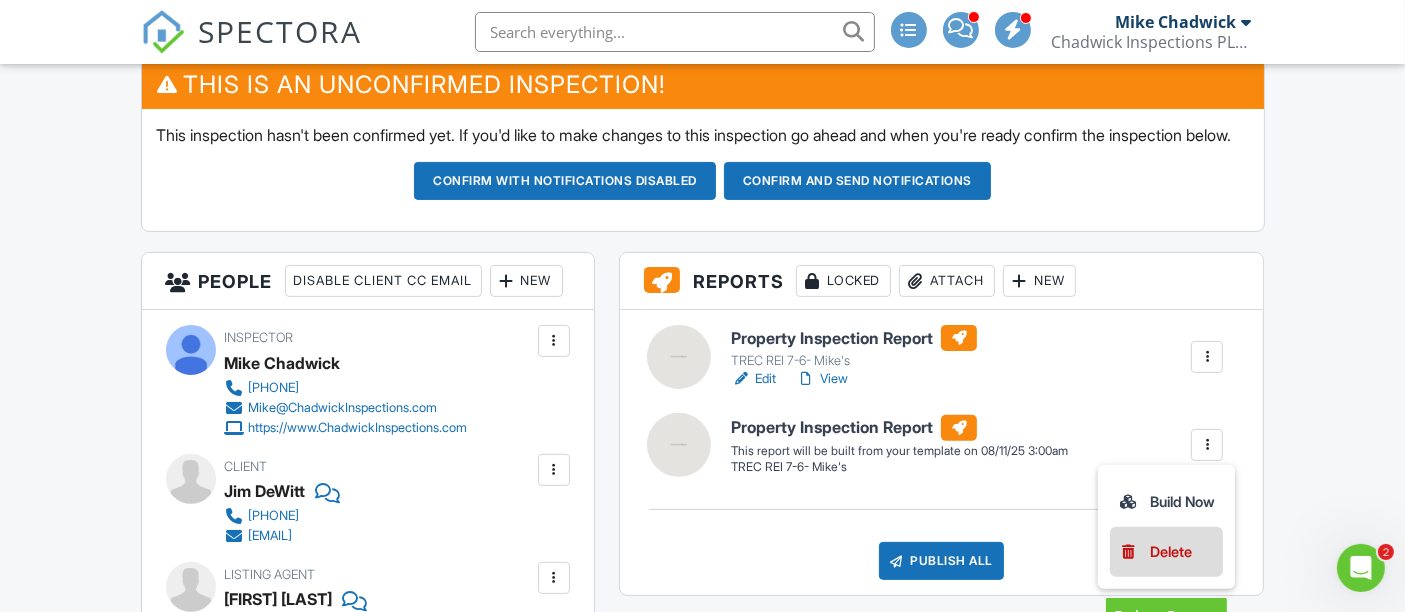click on "Delete" at bounding box center [1171, 552] 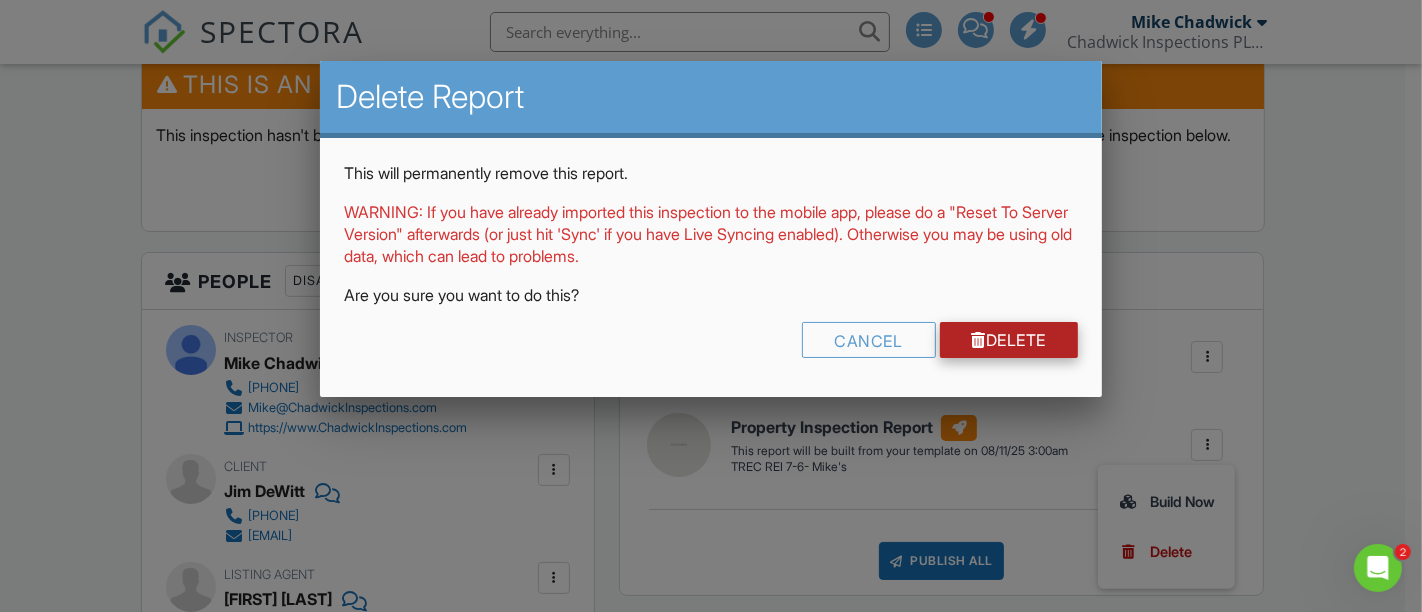 type on "Awaiting access code" 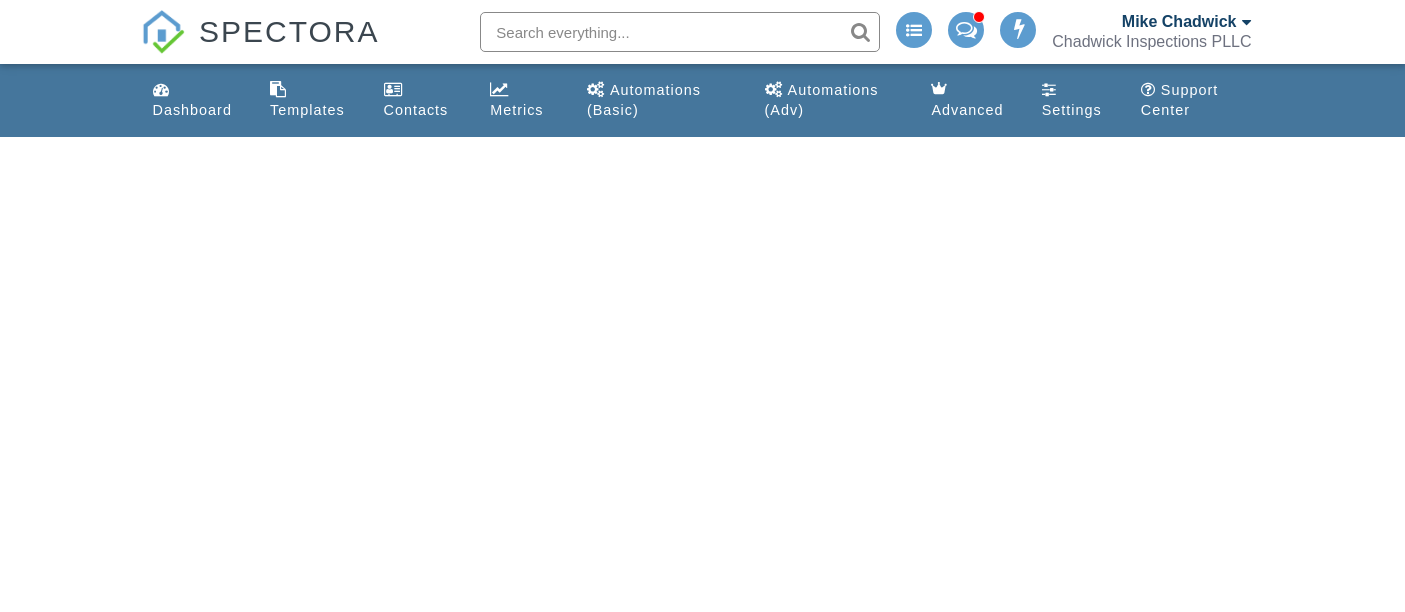 scroll, scrollTop: 0, scrollLeft: 0, axis: both 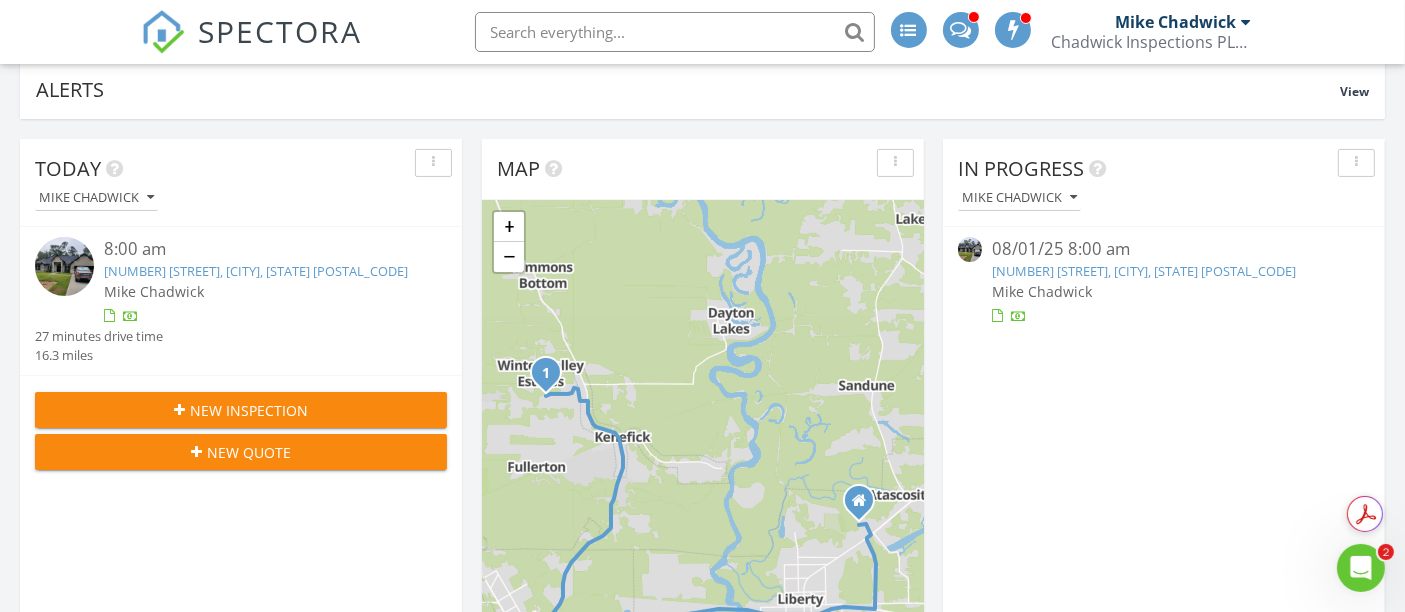 click on "[NUMBER] [STREET], [CITY], [STATE]" at bounding box center (256, 271) 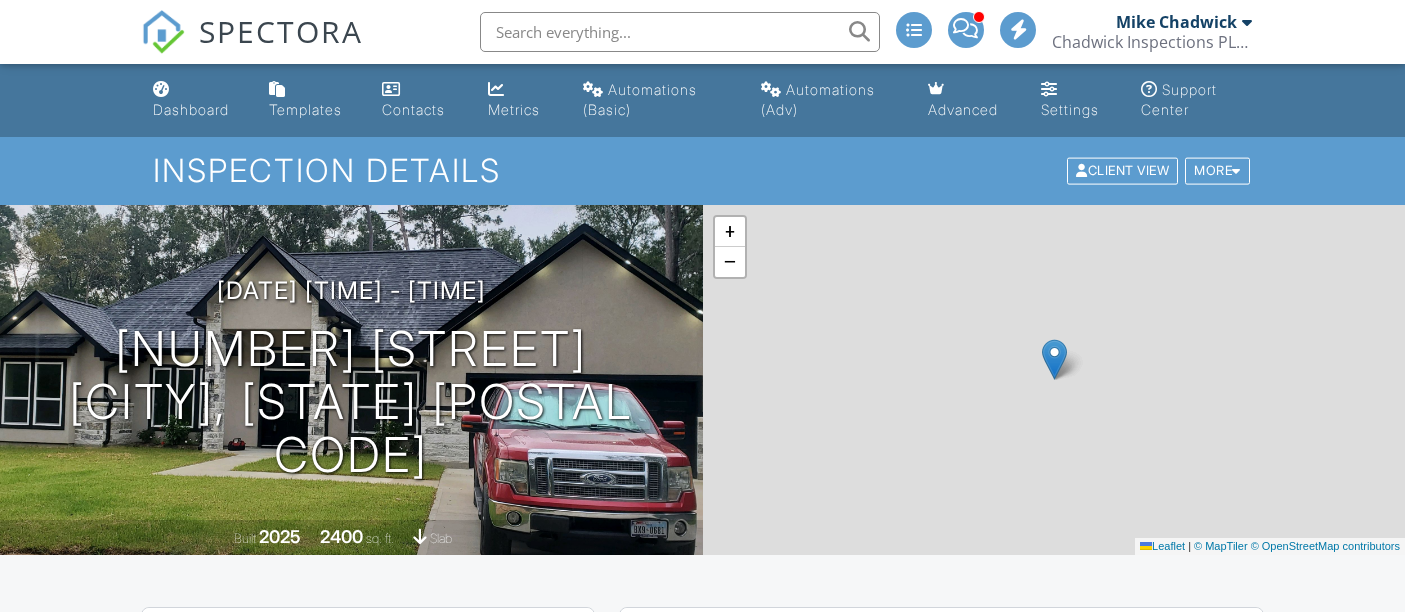 scroll, scrollTop: 0, scrollLeft: 0, axis: both 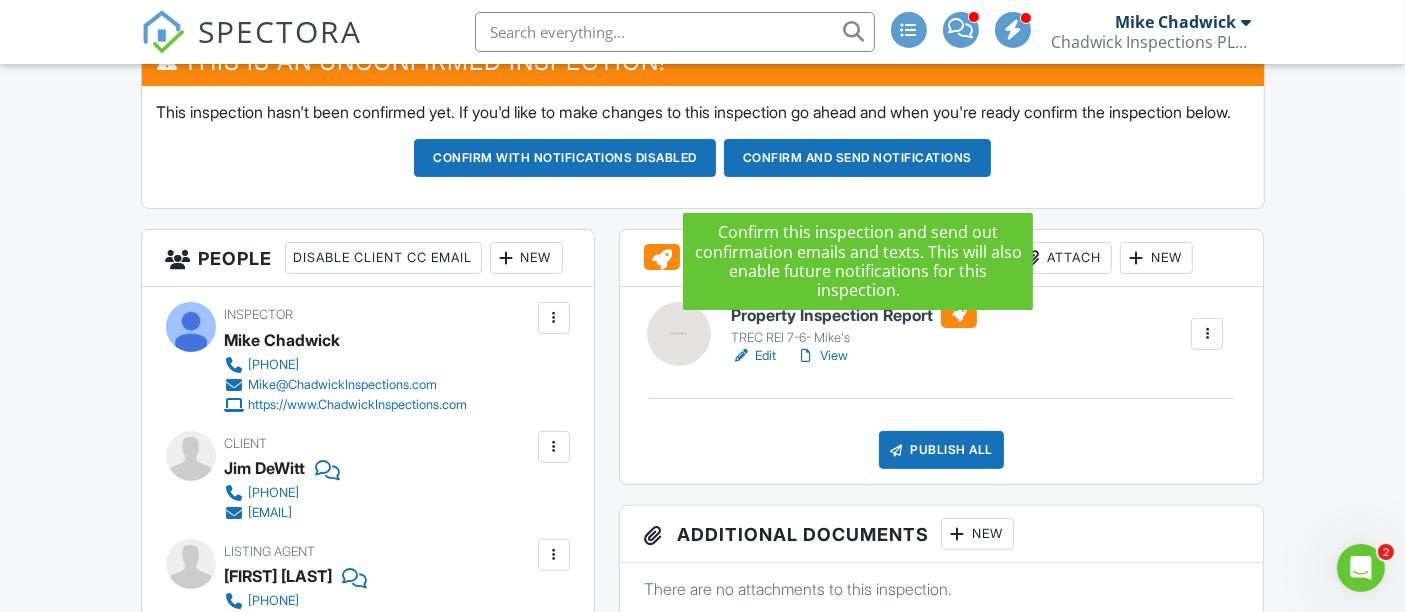 click on "Confirm and send notifications" at bounding box center [565, 158] 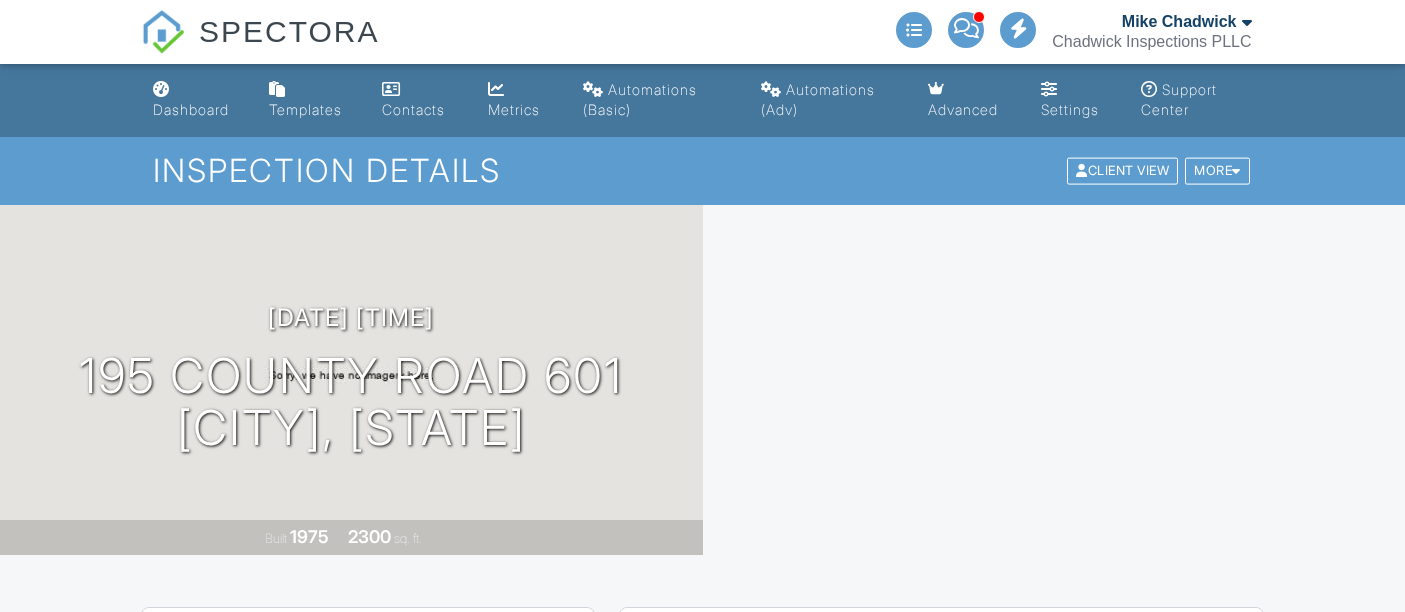 scroll, scrollTop: 0, scrollLeft: 0, axis: both 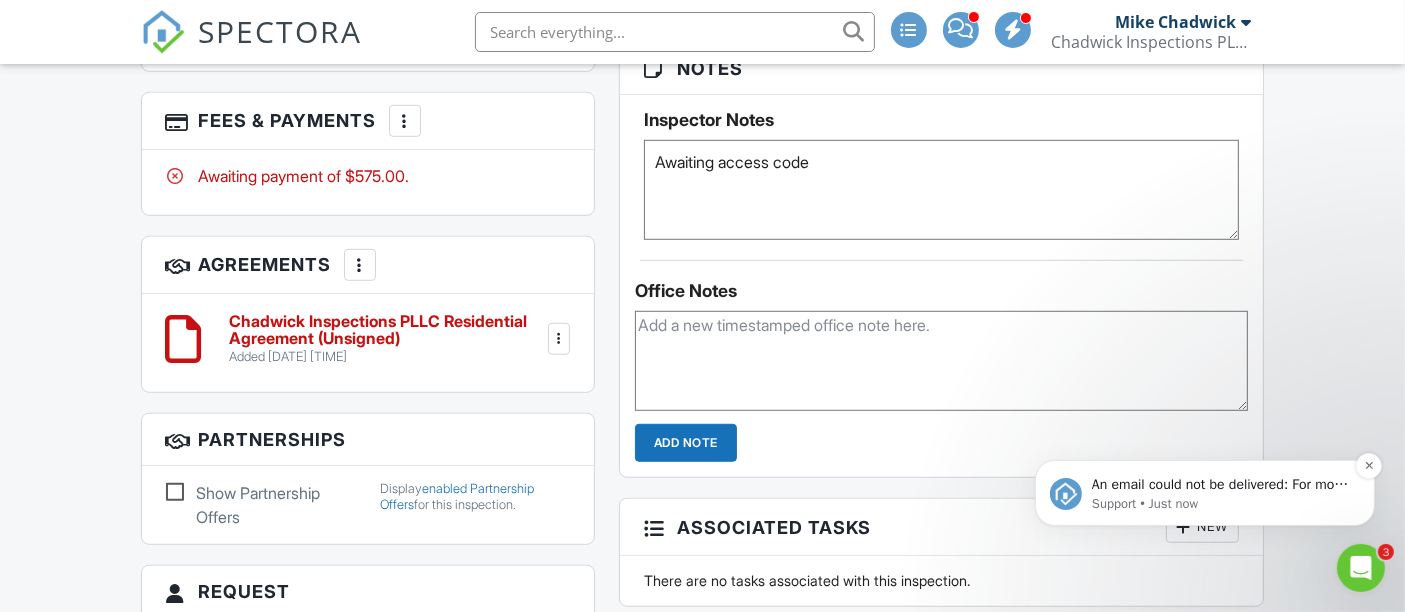 click on "An email could not be delivered:  For more information, view Why emails don't get delivered (Support Article)" at bounding box center (1220, 484) 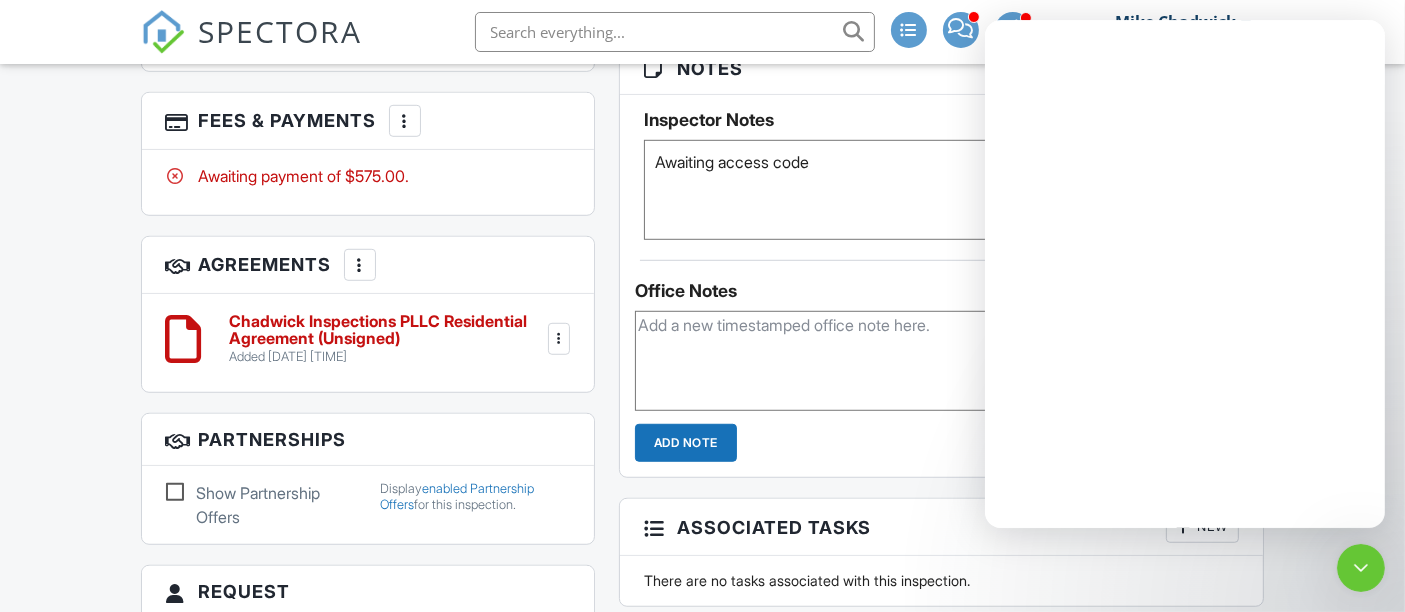 scroll, scrollTop: 0, scrollLeft: 0, axis: both 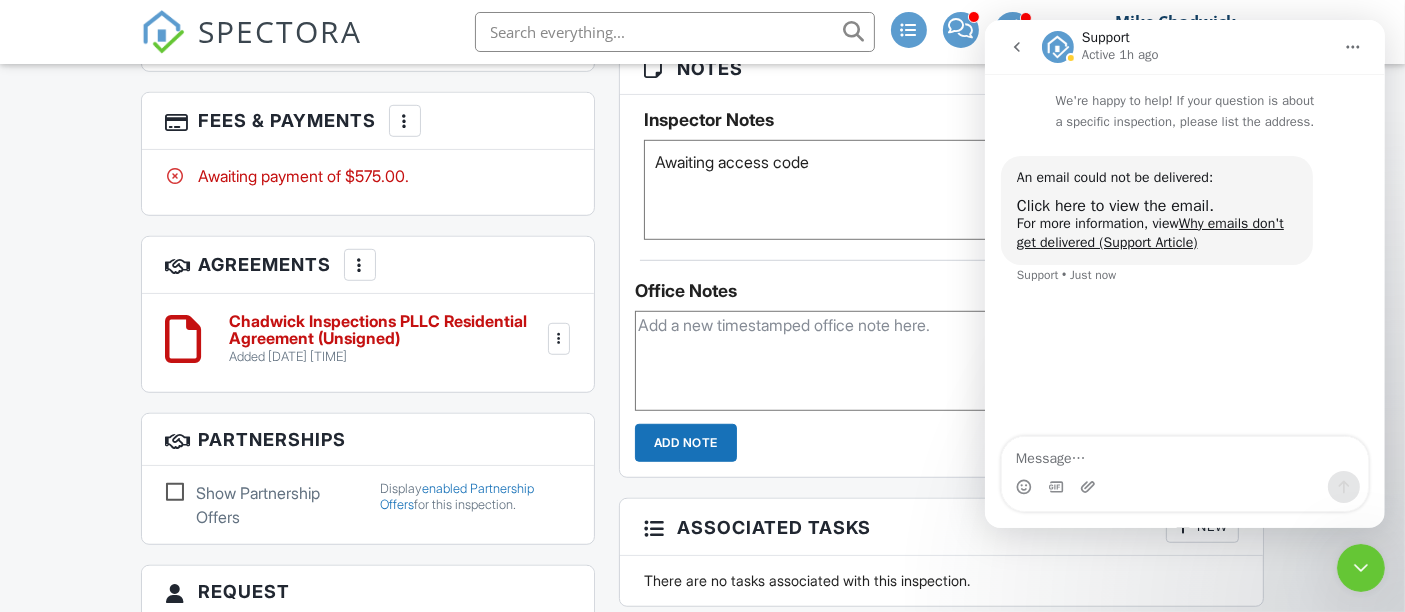 click on "An email could not be delivered:" at bounding box center (1156, 178) 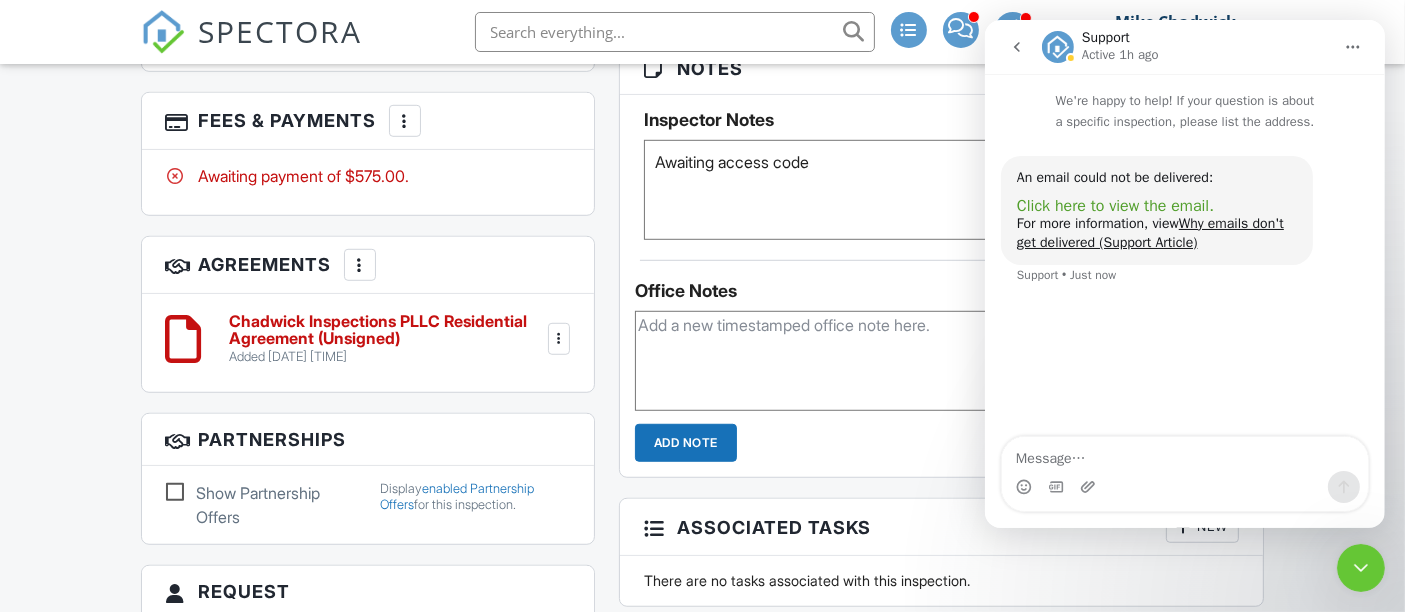 click on "Click here to view the email." at bounding box center [1114, 206] 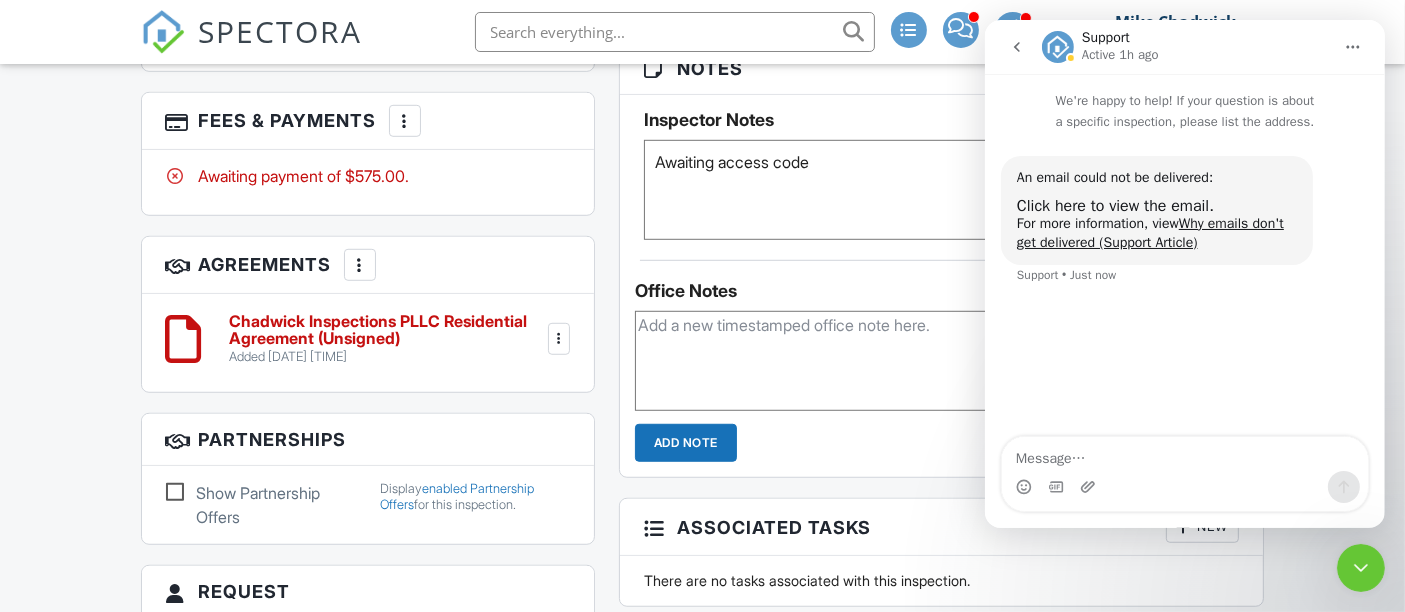 click at bounding box center [1360, 567] 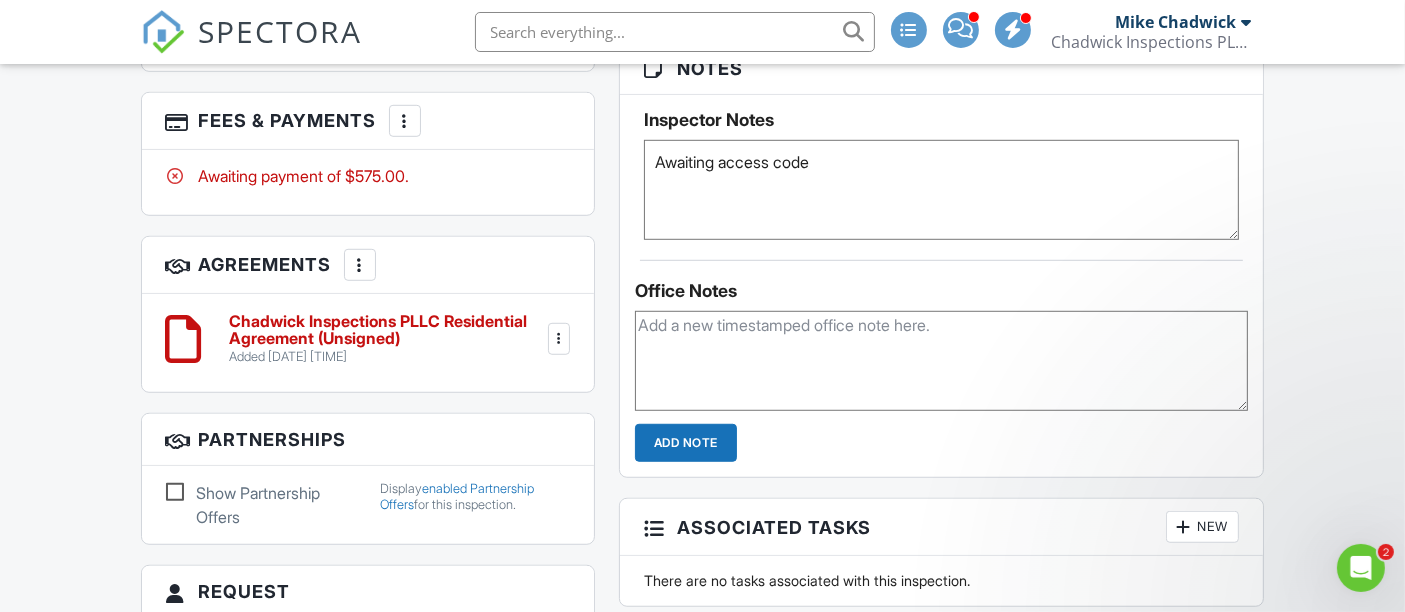 scroll, scrollTop: 0, scrollLeft: 0, axis: both 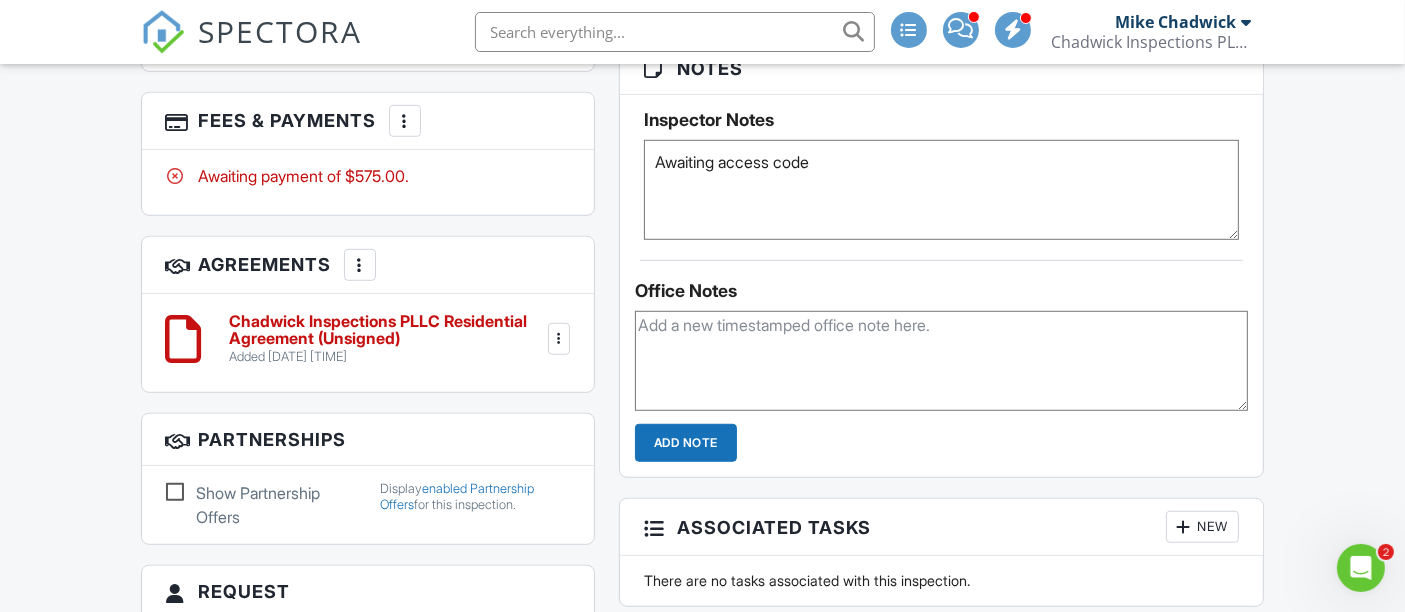 click at bounding box center [1360, 567] 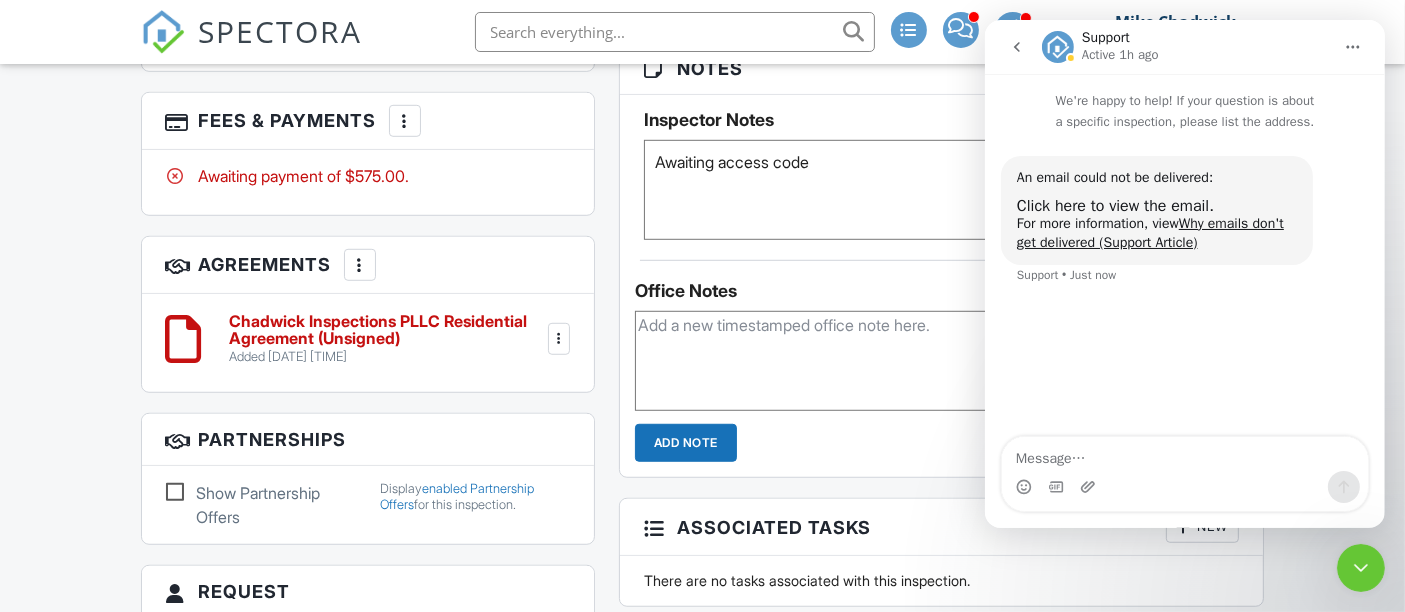 click at bounding box center [1016, 47] 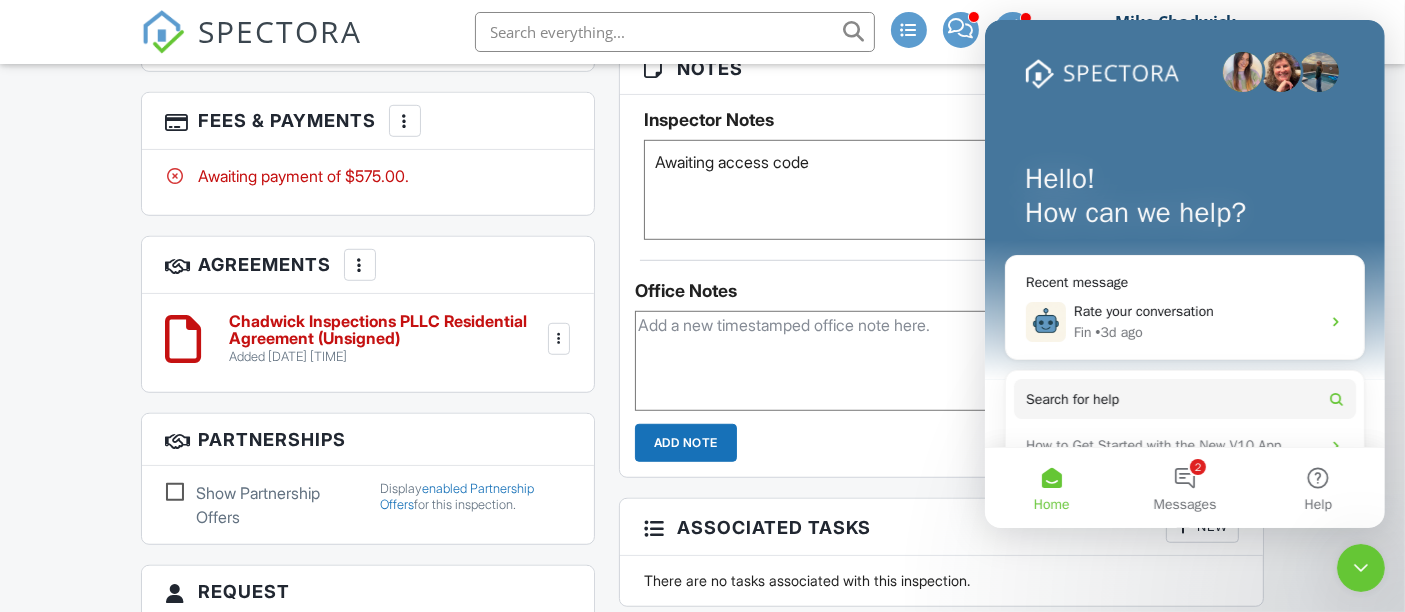 scroll, scrollTop: 0, scrollLeft: 0, axis: both 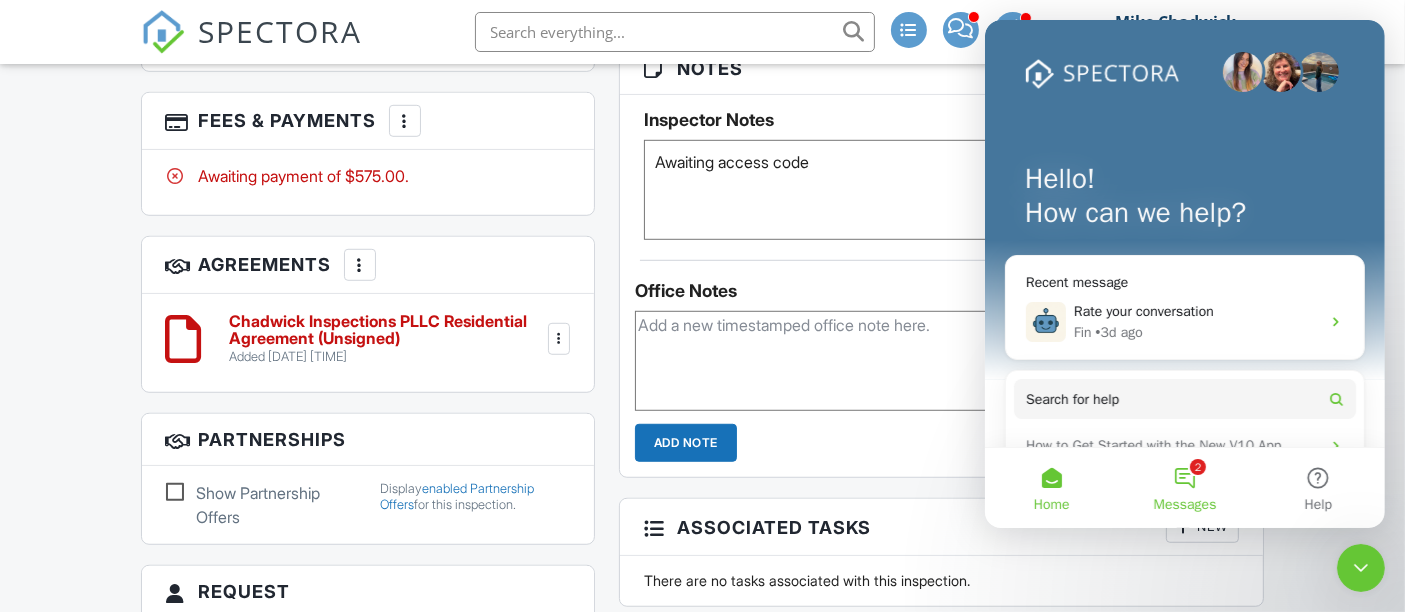 click on "2 Messages" at bounding box center (1183, 488) 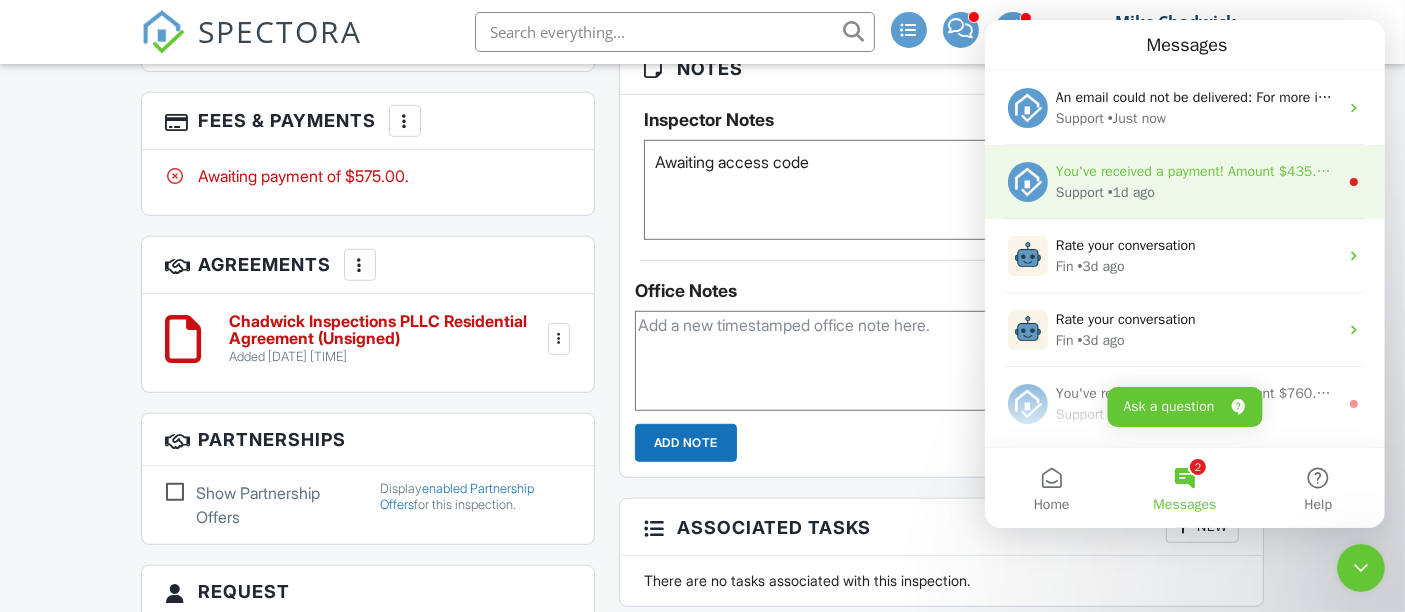 click on "Support •  1d ago" at bounding box center (1196, 192) 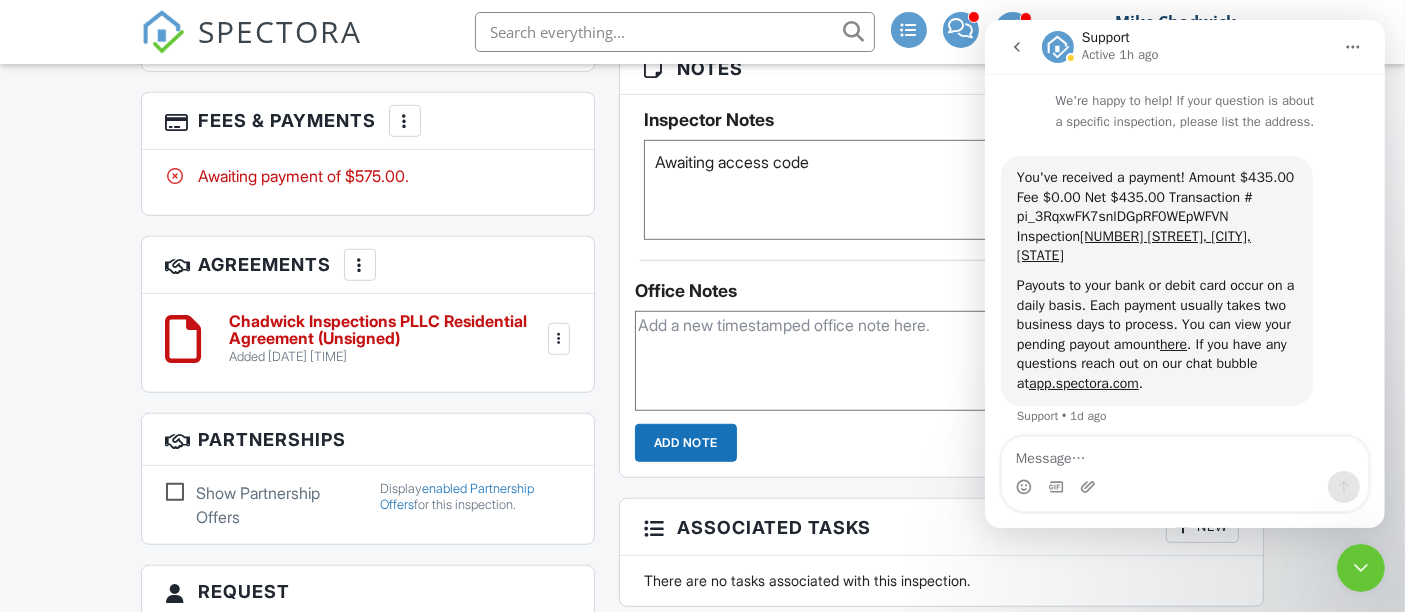 scroll, scrollTop: 8, scrollLeft: 0, axis: vertical 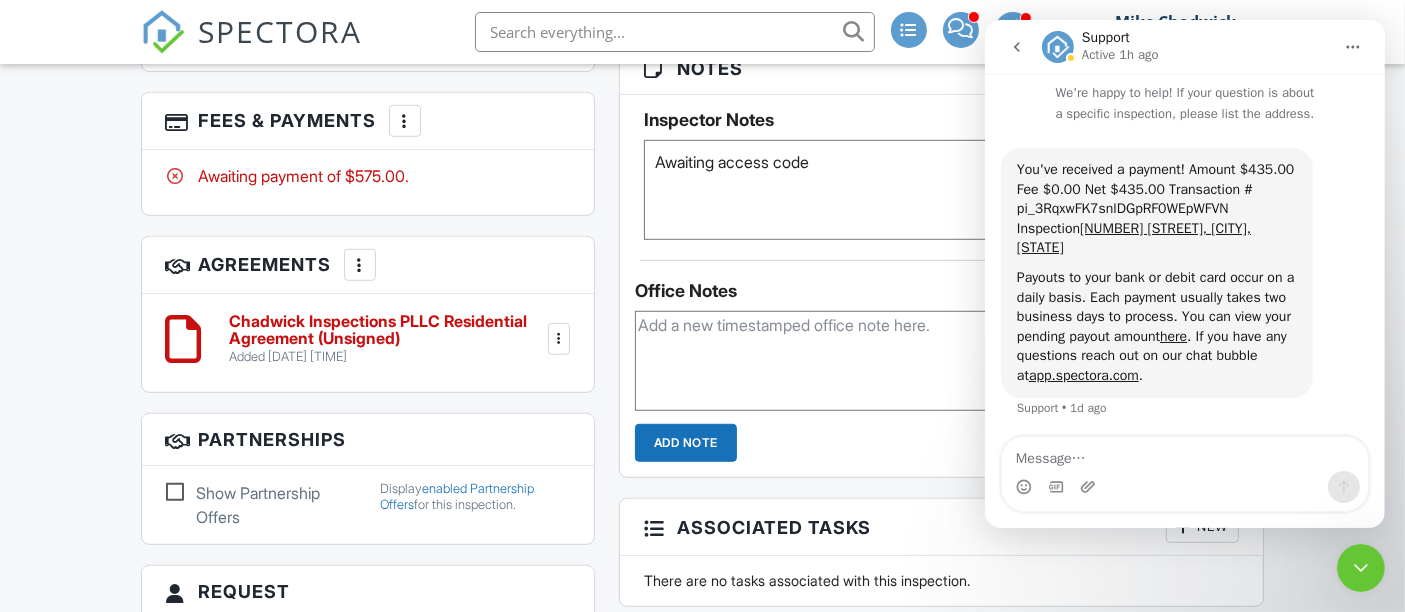 click at bounding box center (1016, 47) 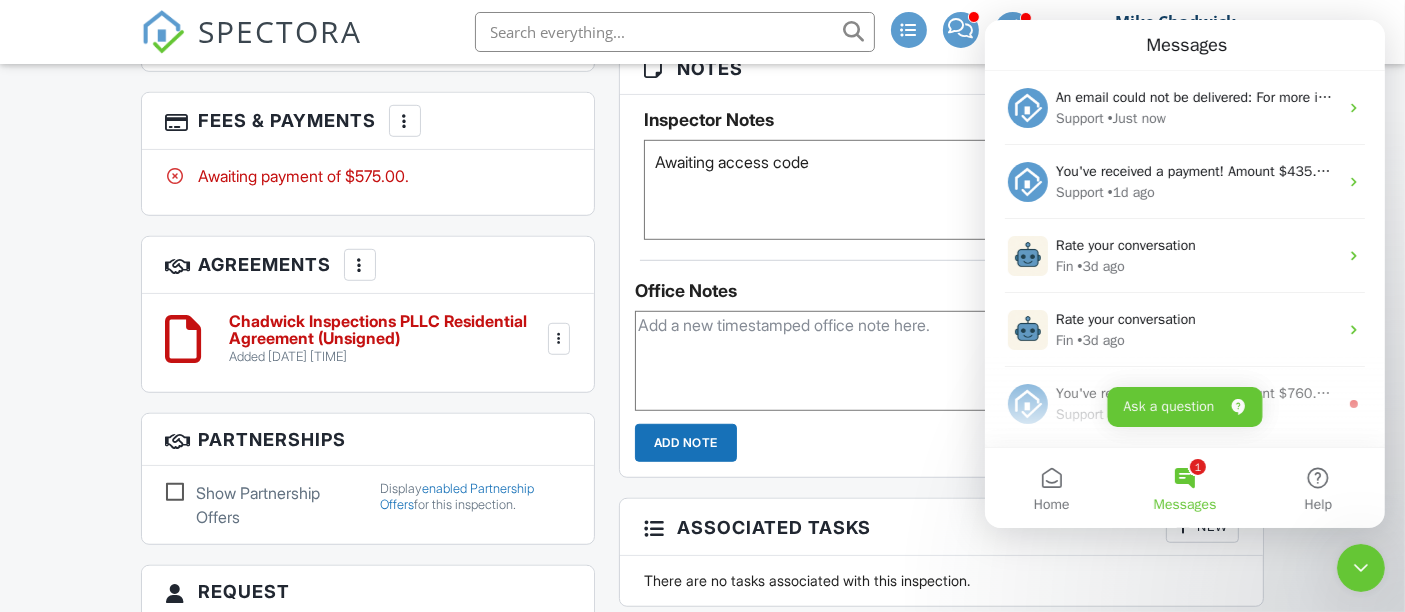 scroll, scrollTop: 0, scrollLeft: 0, axis: both 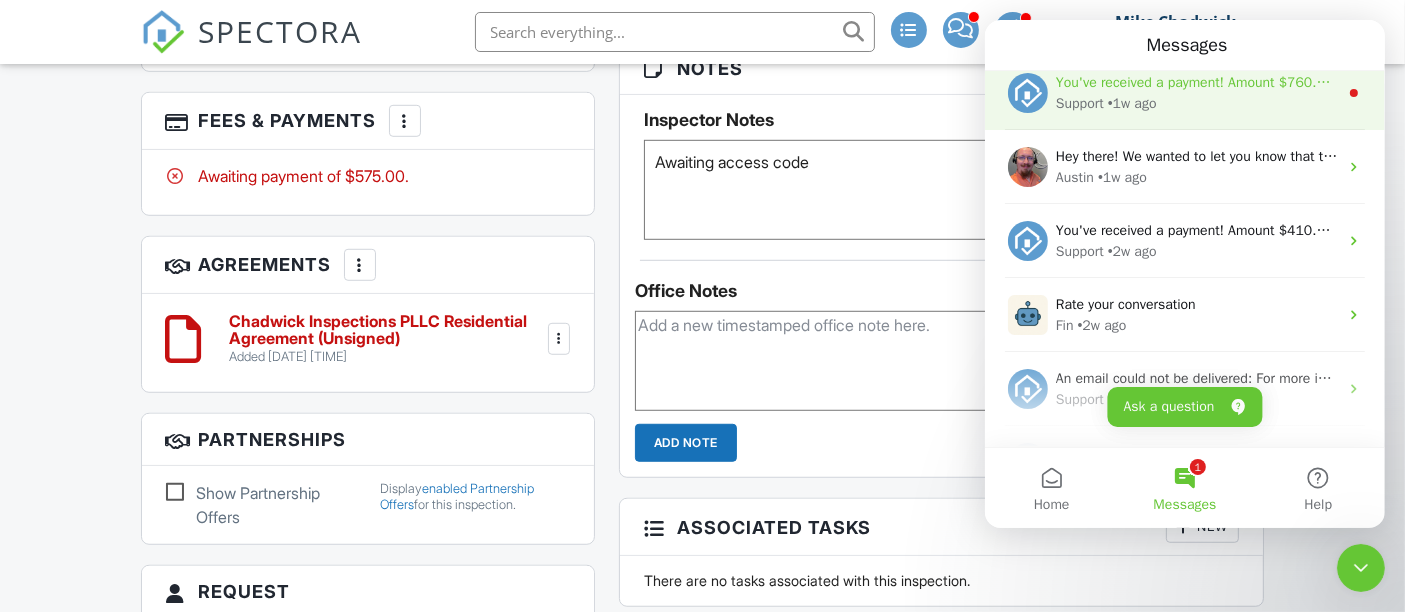 click on "You've received a payment!  Amount  $760.00  Fee  $3.99  Net  $756.01  Transaction #  pi_3RoaL6K7snlDGpRF1jVfECW0  Inspection  [NUMBER] [STREET], [CITY], [STATE] Payouts to your bank or debit card occur on a daily basis. Each payment usually takes two business days to process. You can view your pending payout amount here. If you have any questions reach out on our chat bubble at app.spectora.com." at bounding box center [2309, 82] 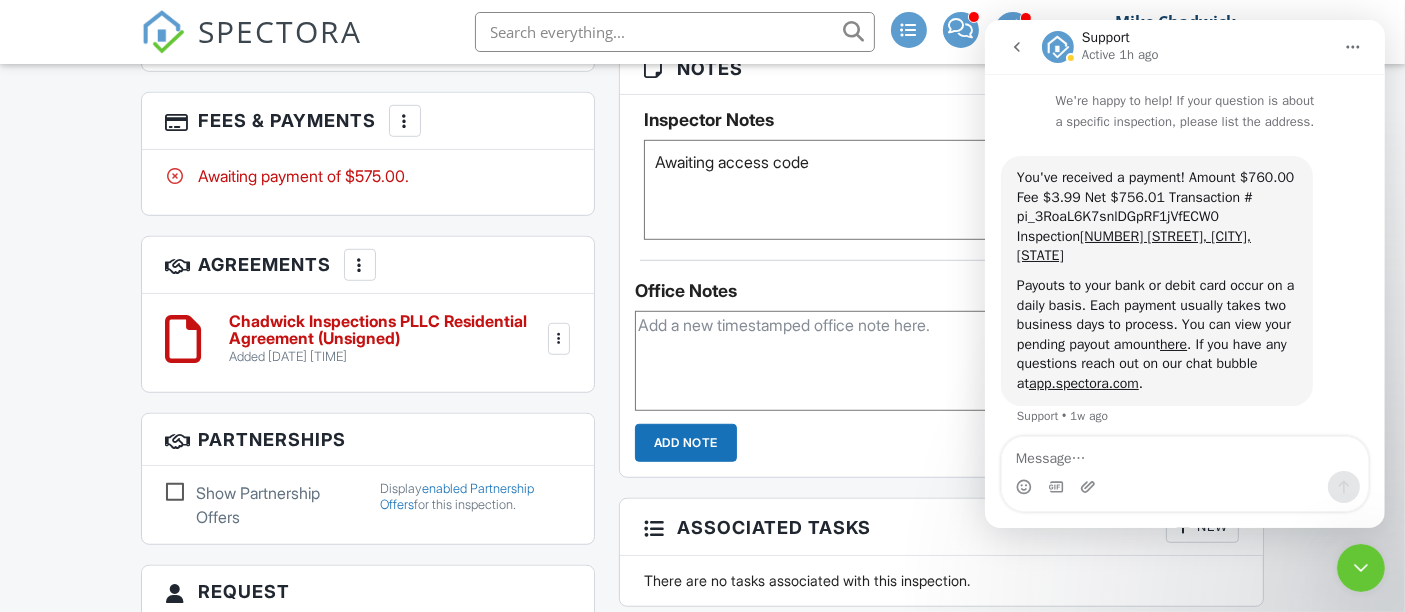 click 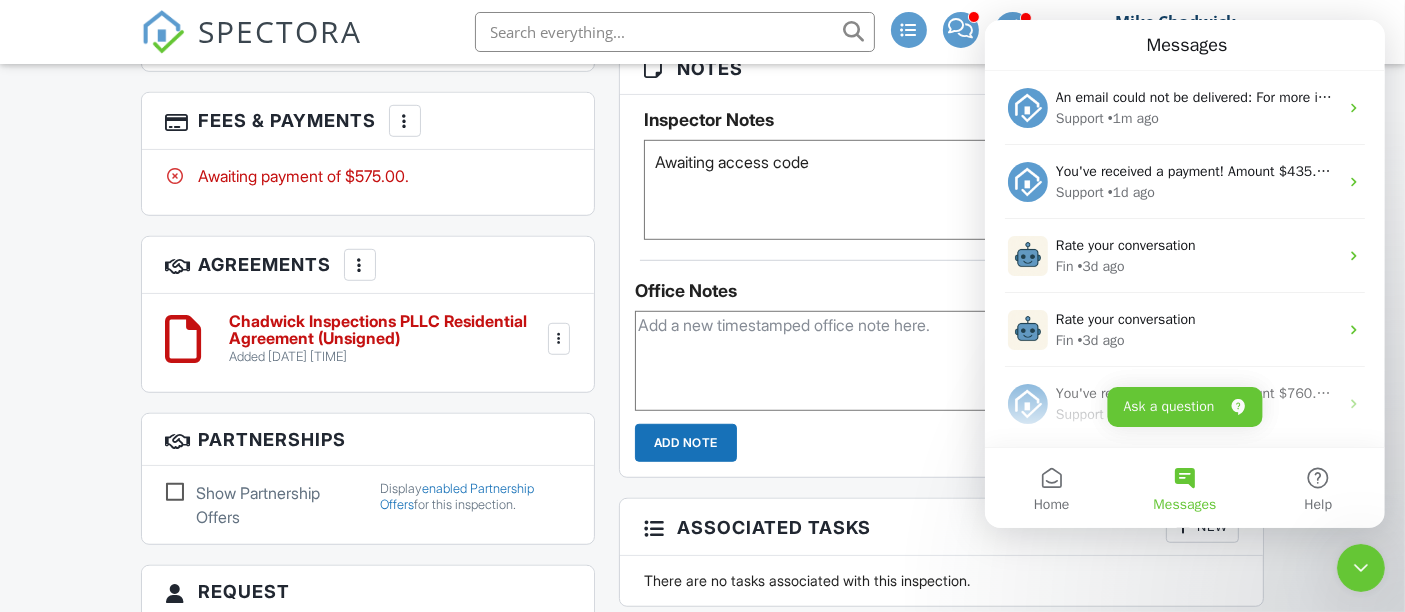 click 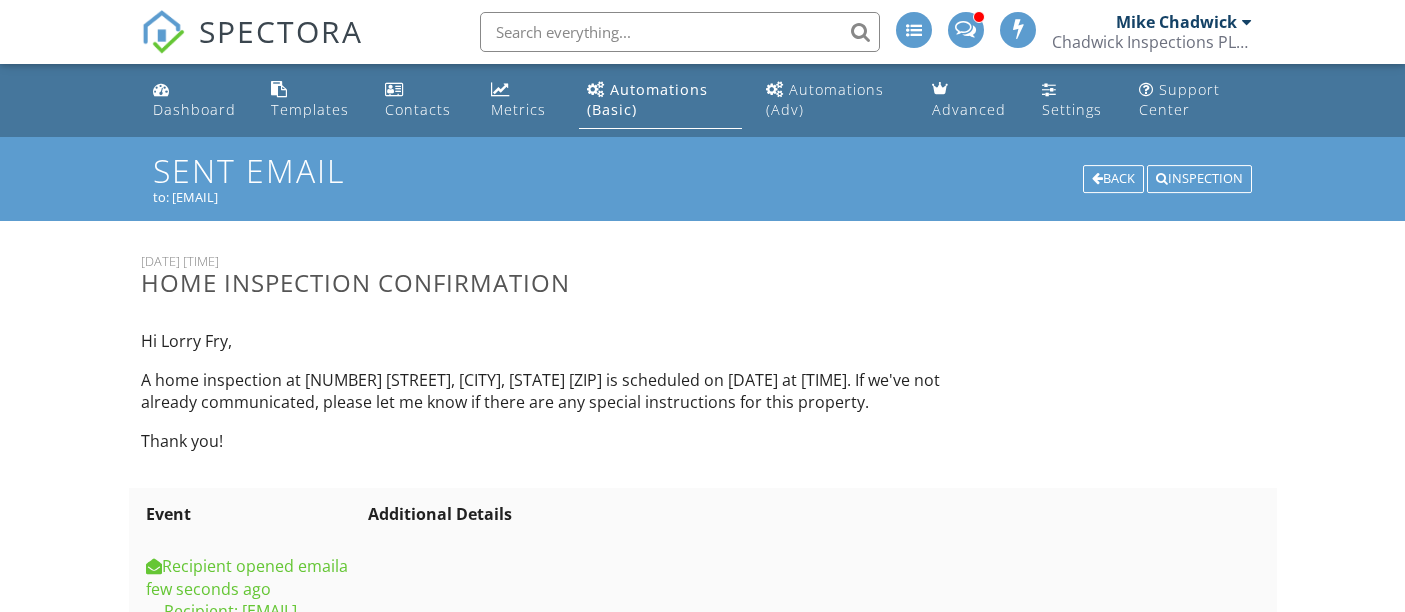 scroll, scrollTop: 0, scrollLeft: 0, axis: both 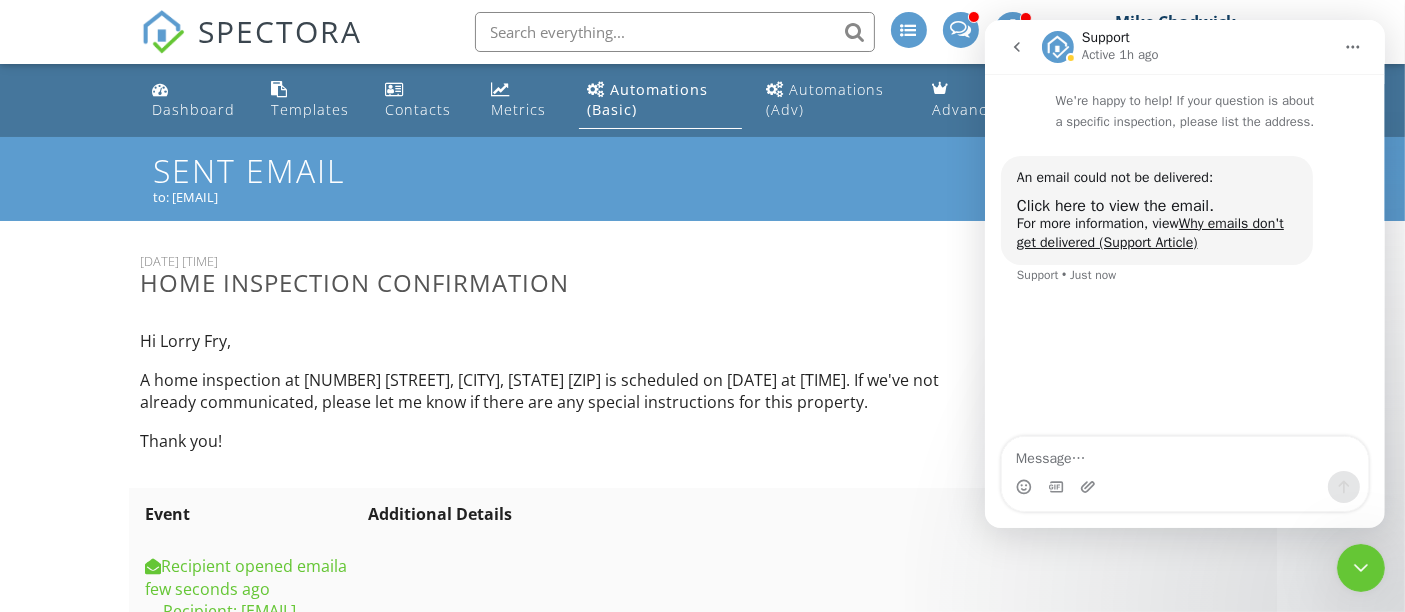 click at bounding box center [1360, 567] 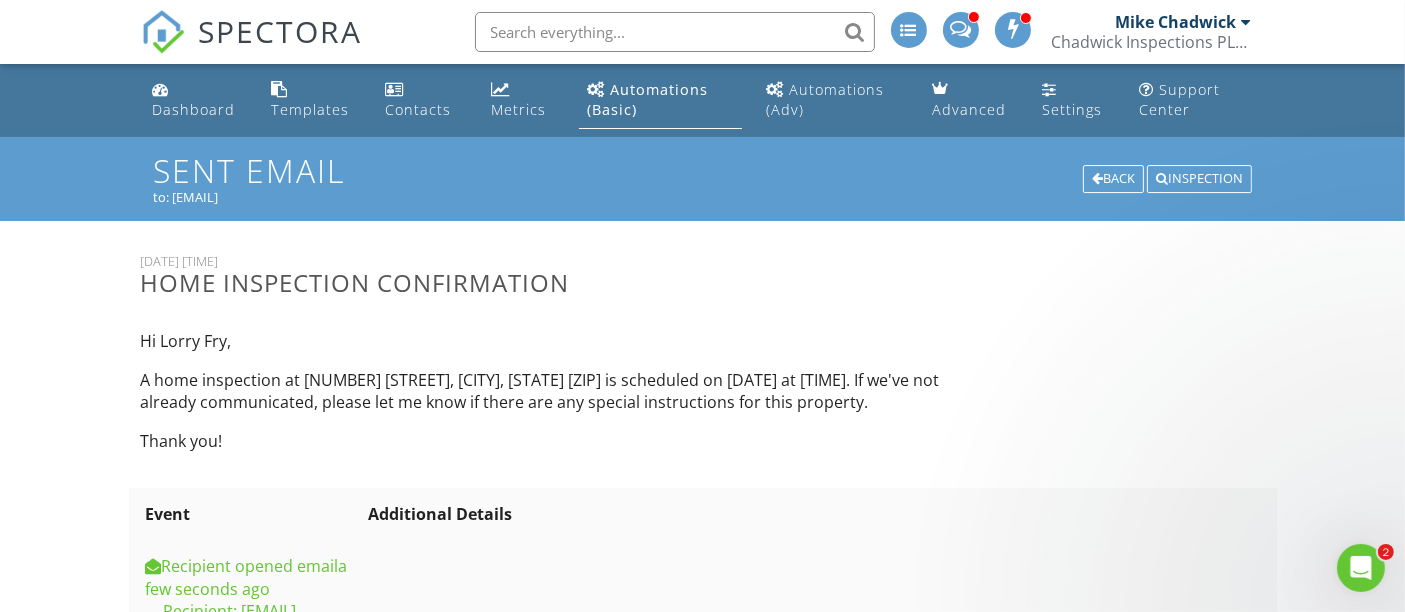 scroll, scrollTop: 0, scrollLeft: 0, axis: both 